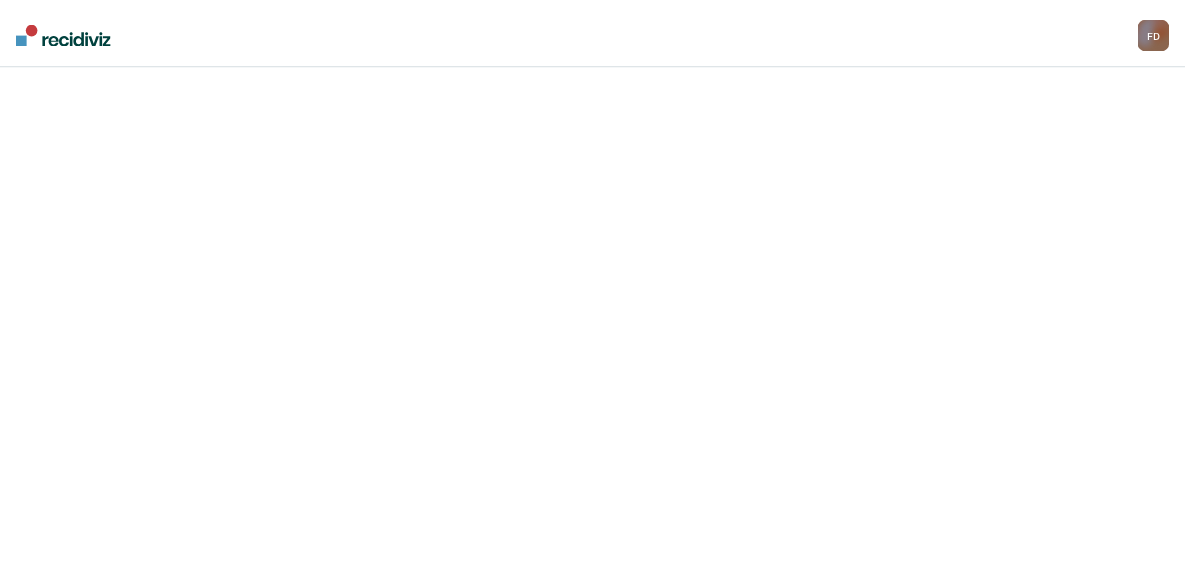 scroll, scrollTop: 0, scrollLeft: 0, axis: both 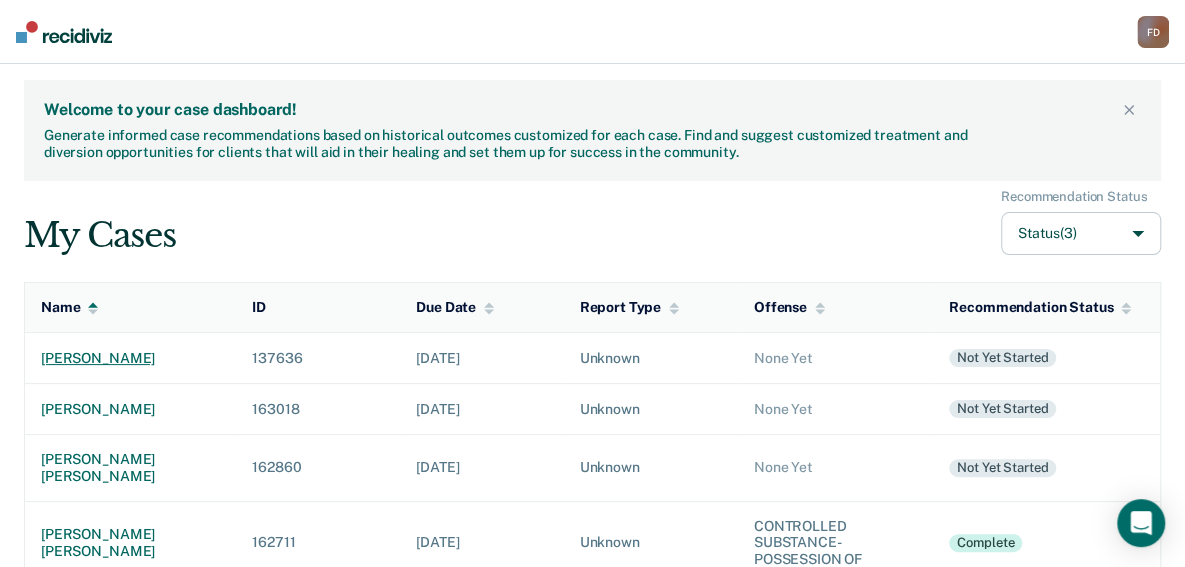 click on "[PERSON_NAME]" at bounding box center [130, 358] 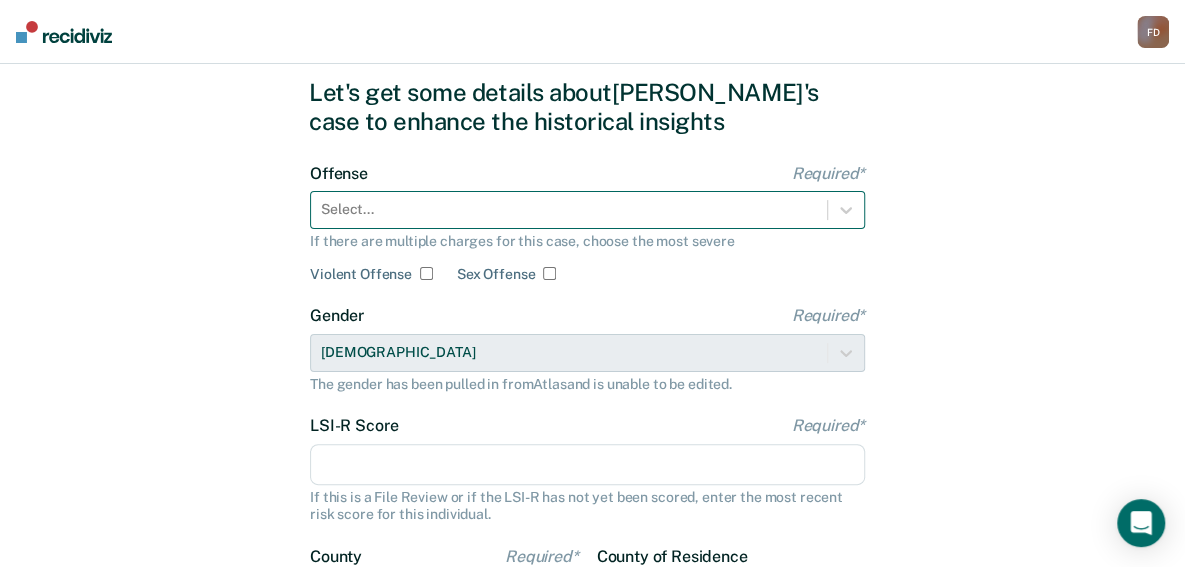 click on "Select..." at bounding box center [587, 210] 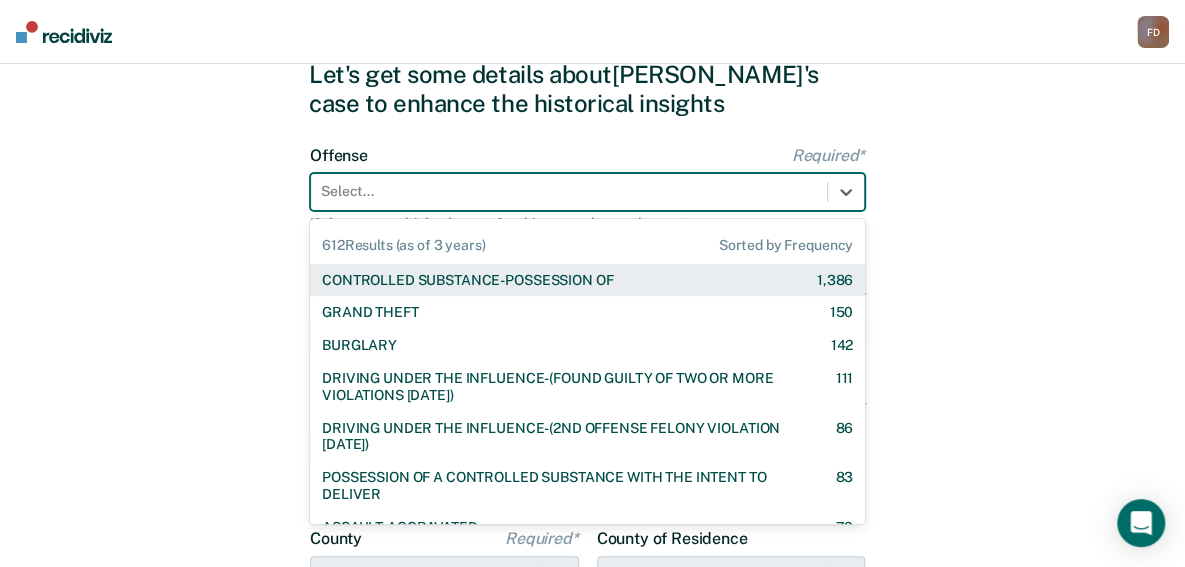 scroll, scrollTop: 76, scrollLeft: 0, axis: vertical 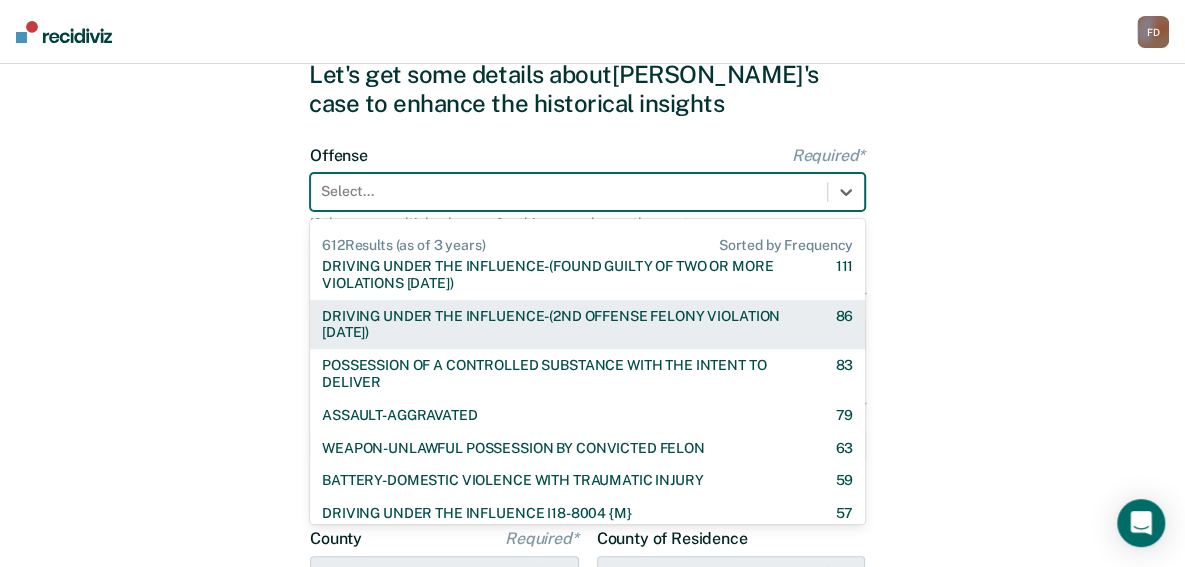 click on "DRIVING UNDER THE INFLUENCE-(2ND OFFENSE FELONY VIOLATION [DATE])" at bounding box center (561, 325) 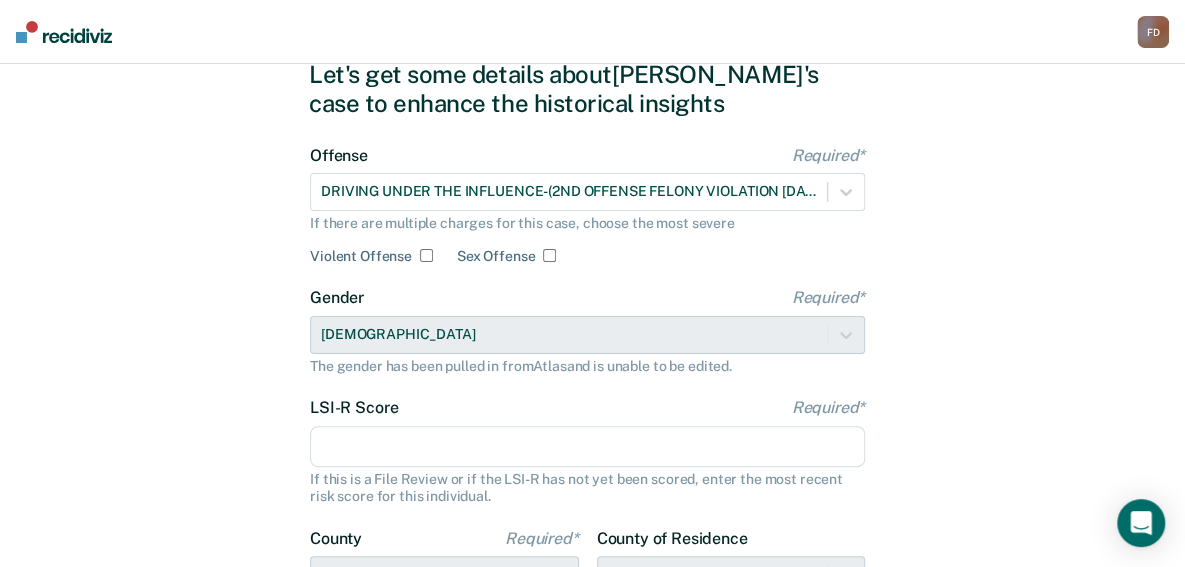 click on "LSI-R Score  Required*" at bounding box center (587, 447) 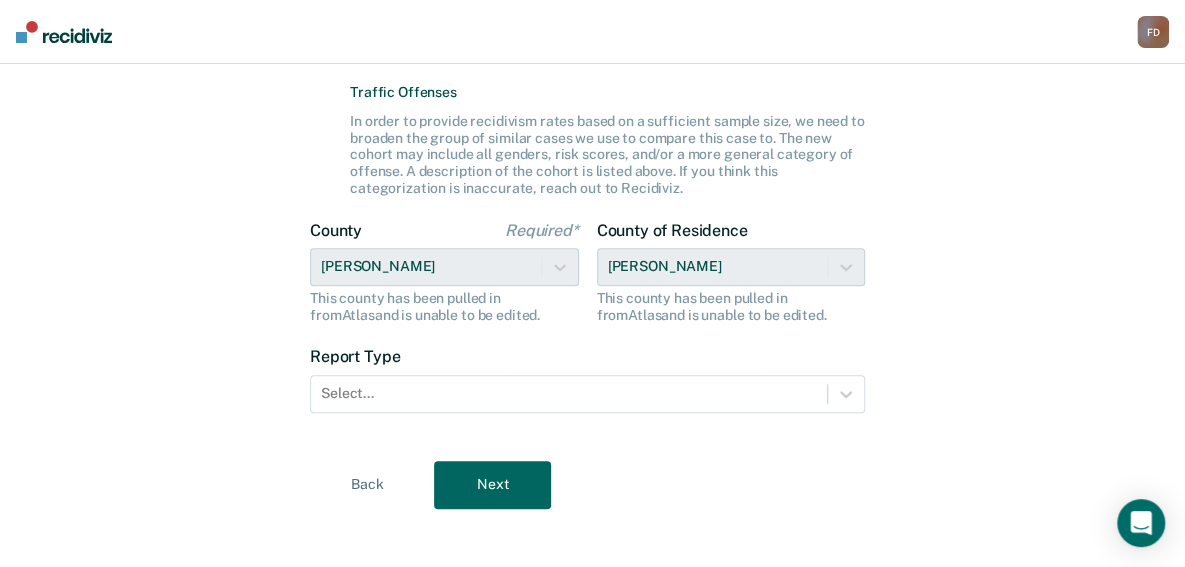 scroll, scrollTop: 558, scrollLeft: 0, axis: vertical 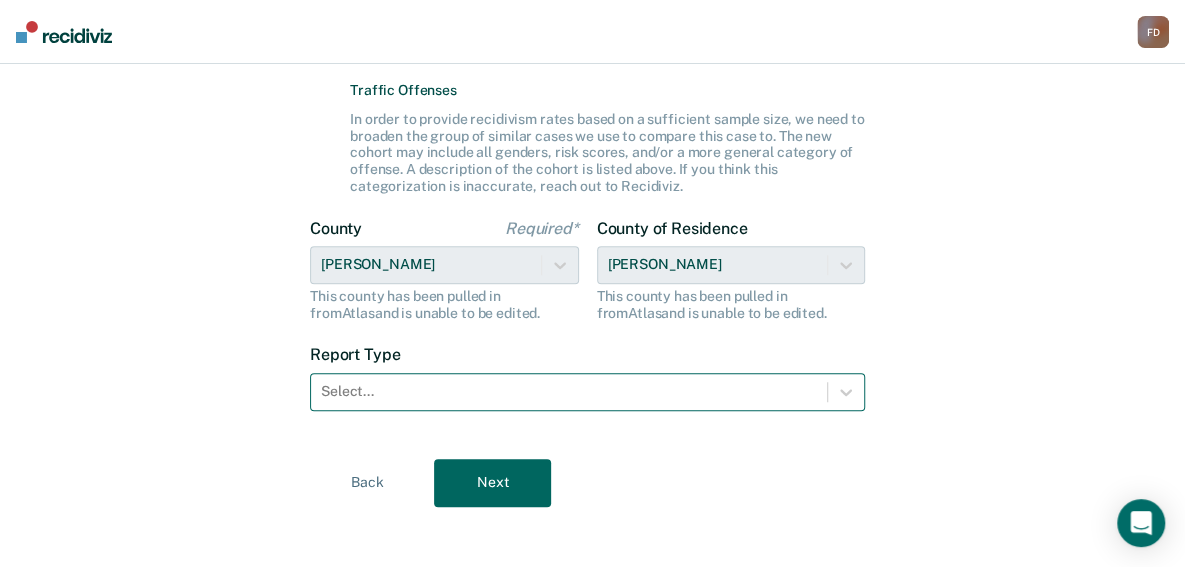 type on "24" 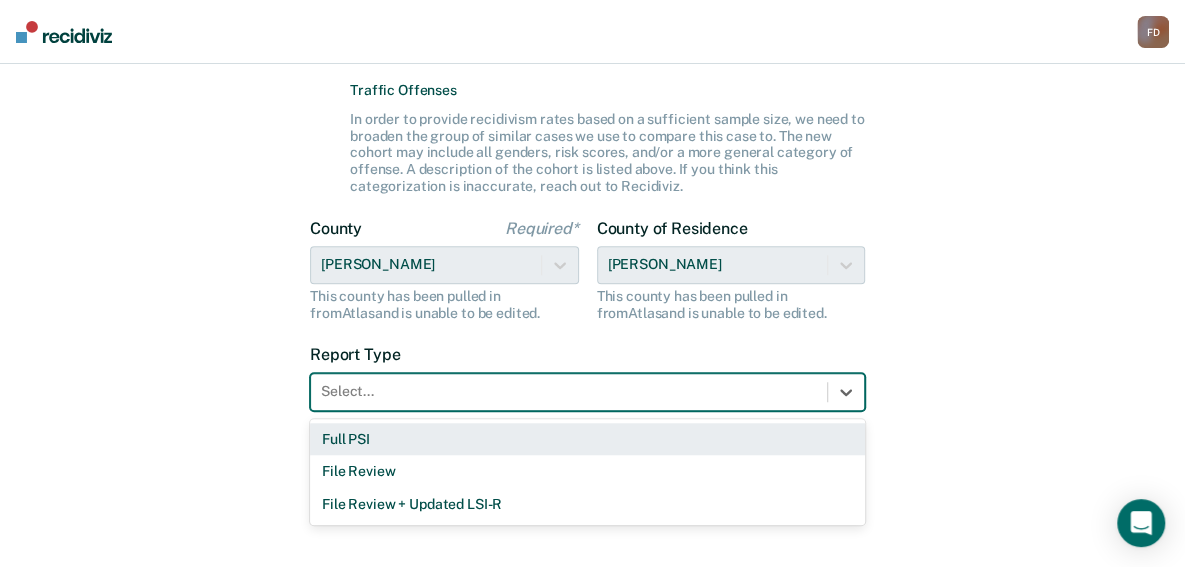 click at bounding box center [569, 391] 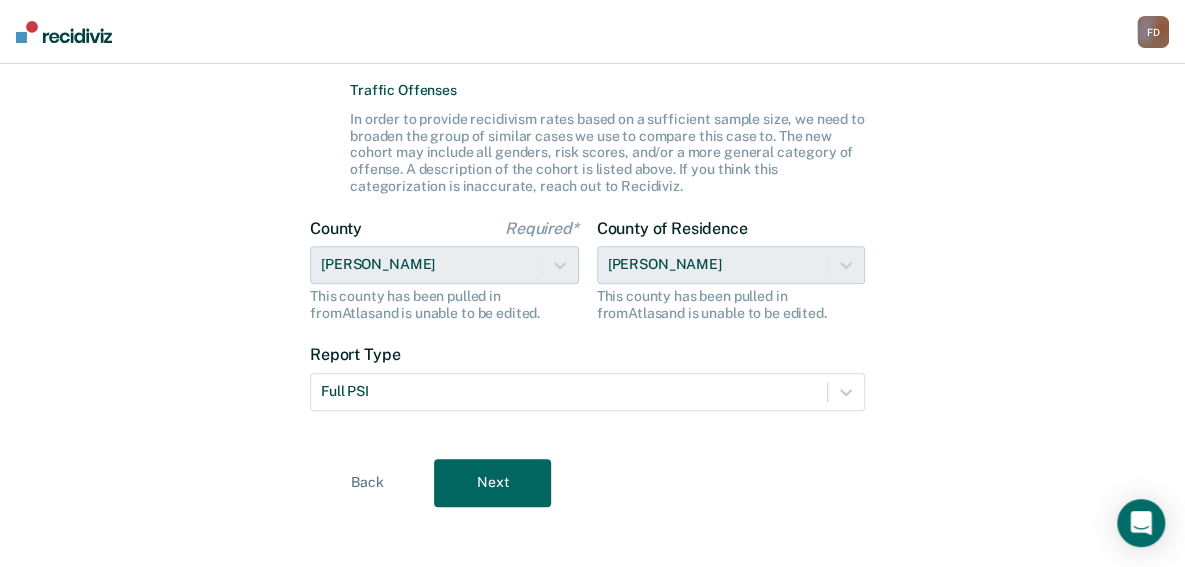 click on "Next" at bounding box center (492, 483) 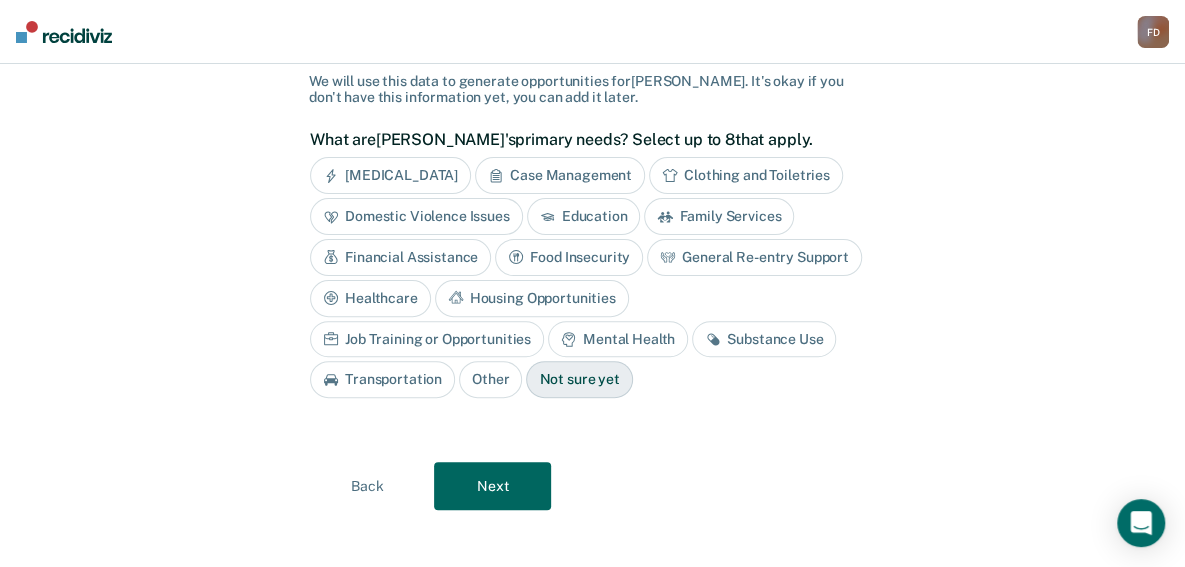 click on "Mental Health" at bounding box center [618, 339] 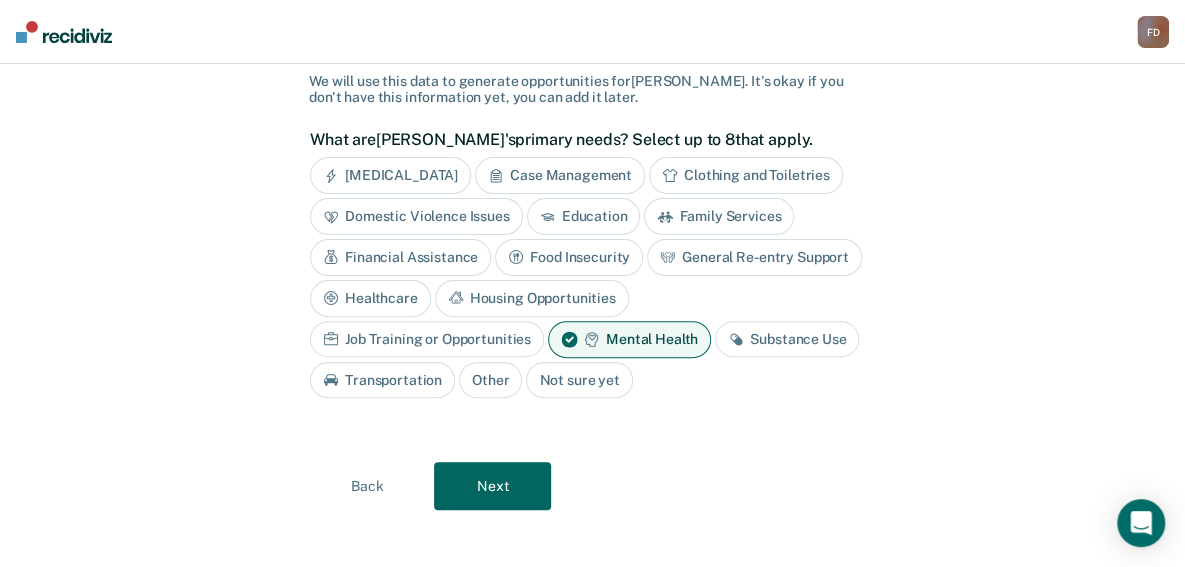 click on "Substance Use" at bounding box center [787, 339] 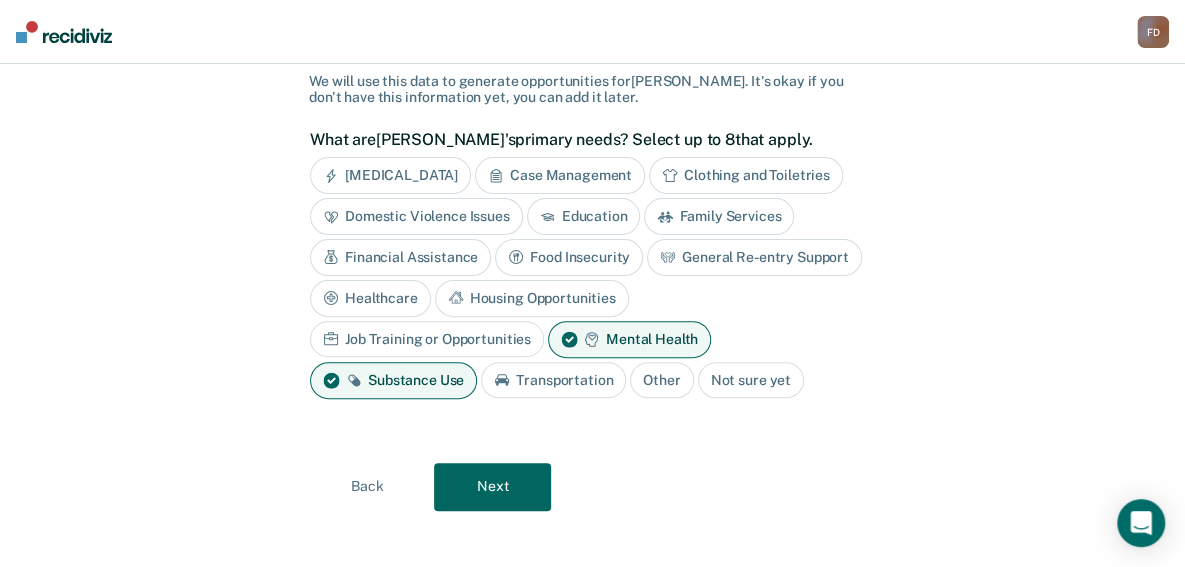 click on "Housing Opportunities" at bounding box center [532, 298] 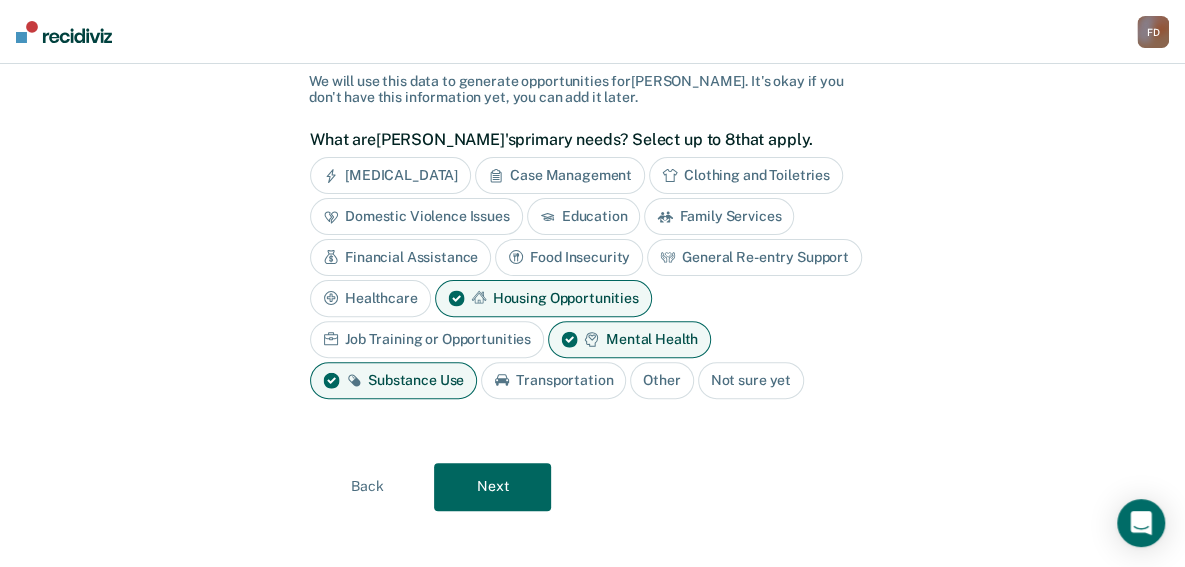 click on "Next" at bounding box center [492, 487] 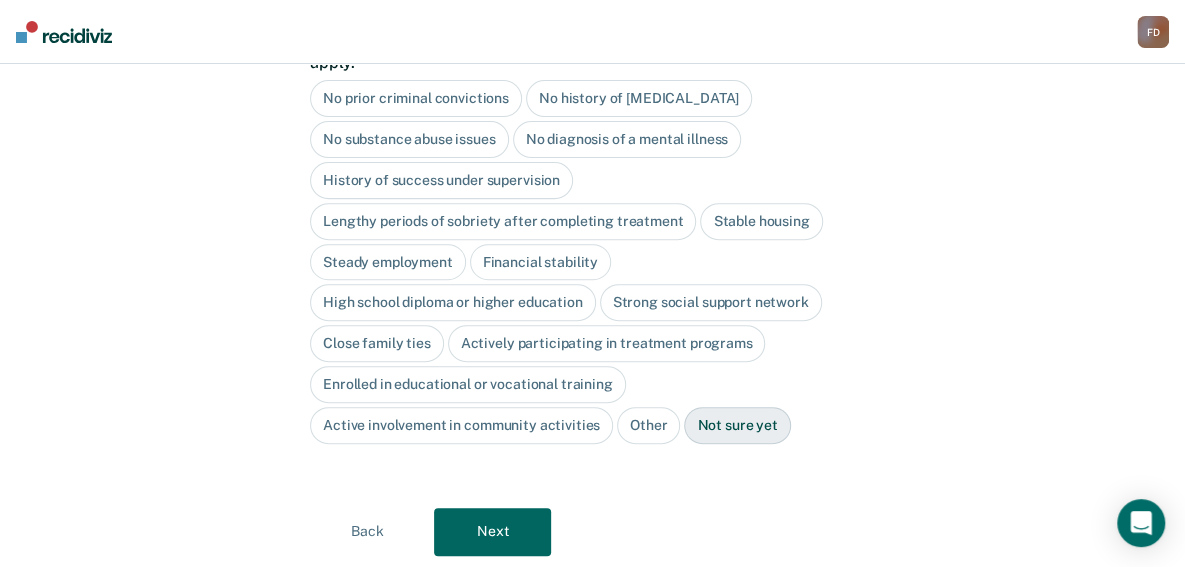 scroll, scrollTop: 248, scrollLeft: 0, axis: vertical 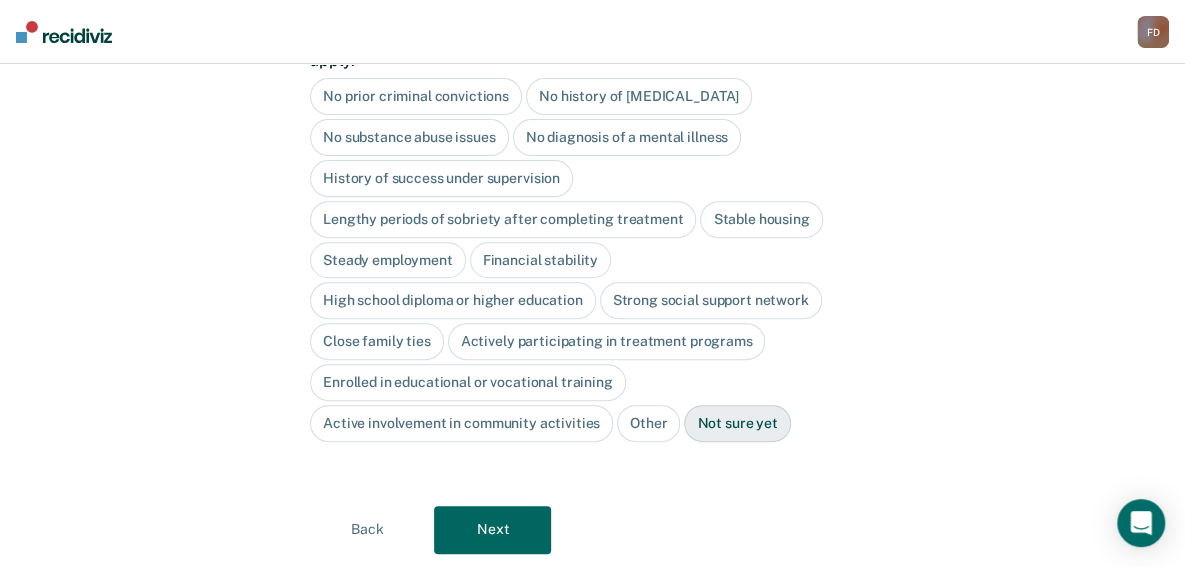 click on "Financial stability" at bounding box center (540, 260) 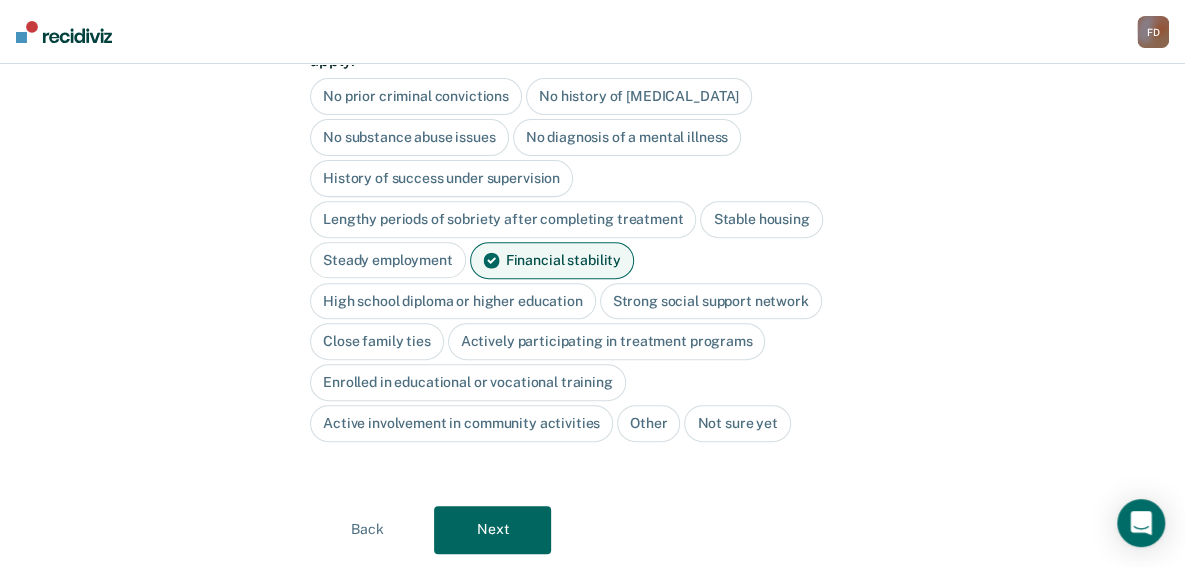 click on "Close family ties" at bounding box center [377, 341] 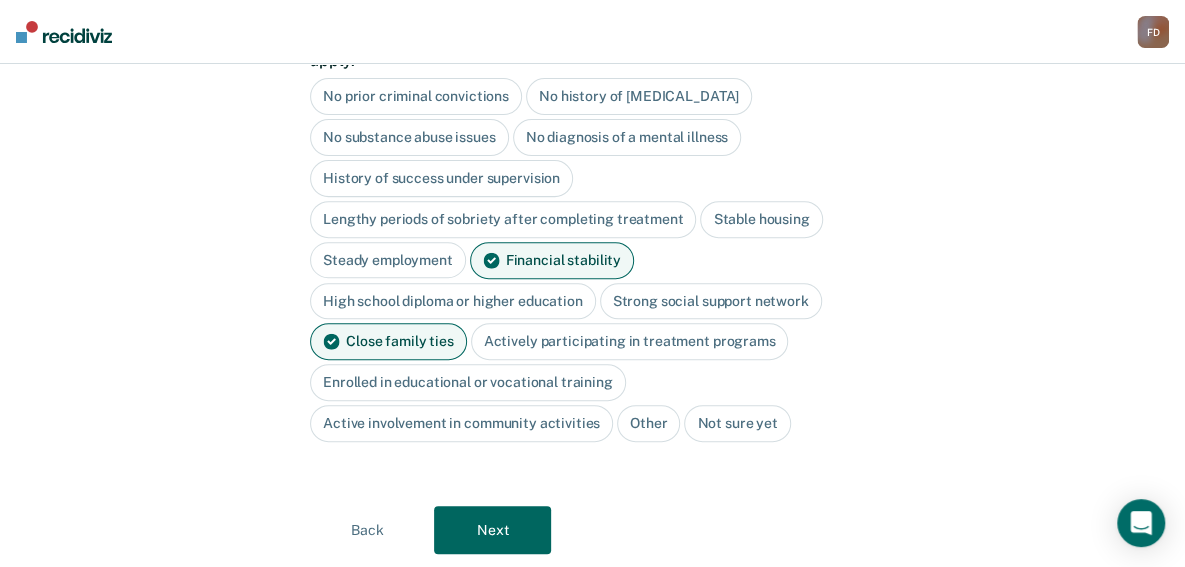 click on "Actively participating in treatment programs" at bounding box center [630, 341] 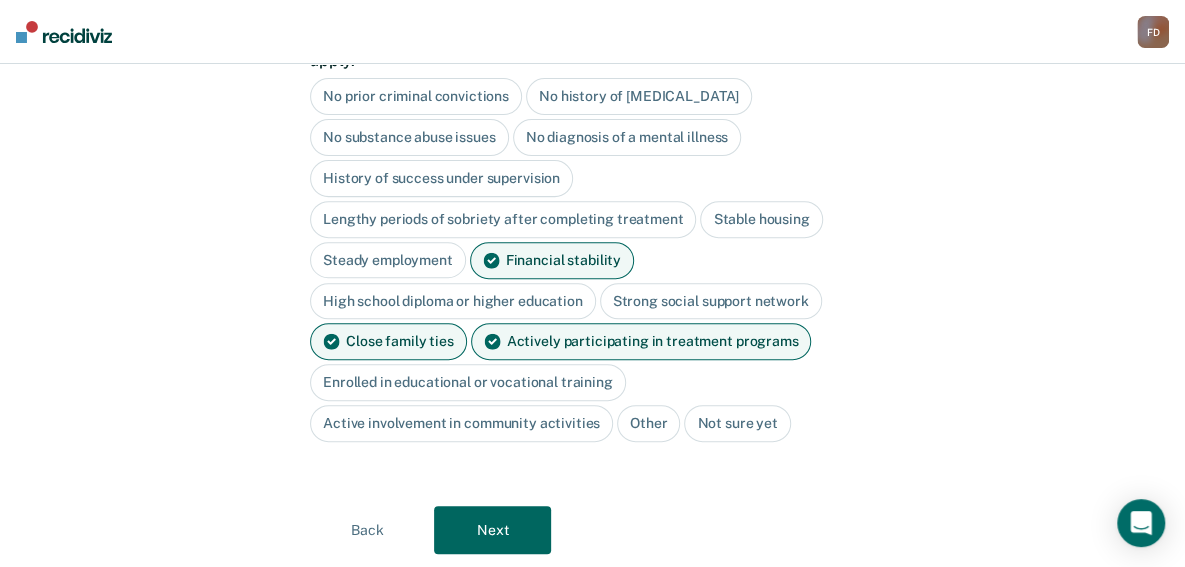 click on "High school diploma or higher education" at bounding box center [453, 301] 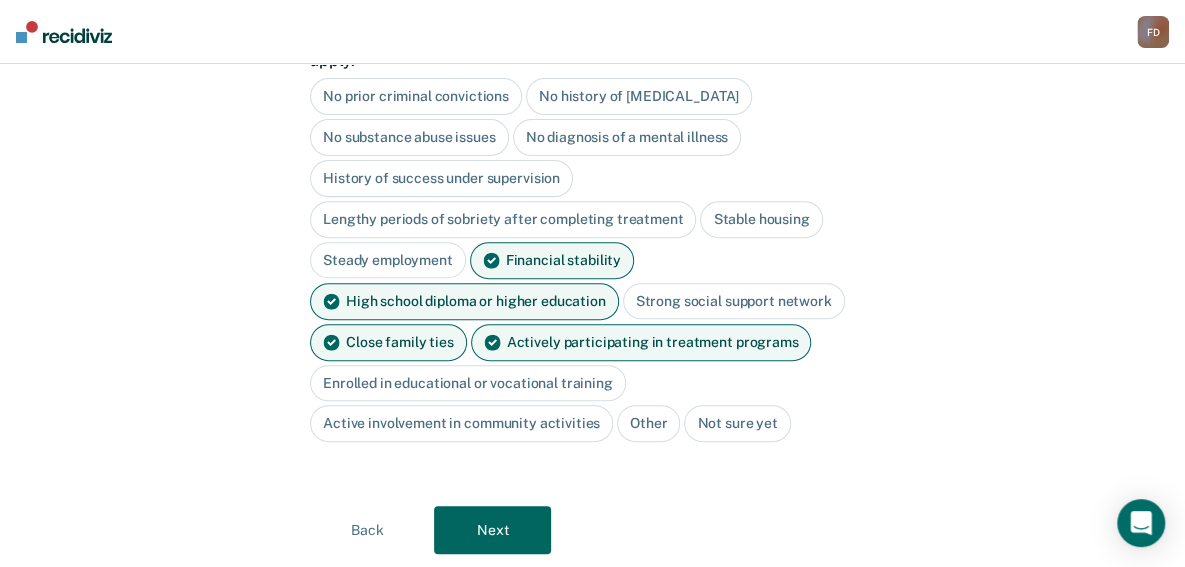 click on "Next" at bounding box center (492, 530) 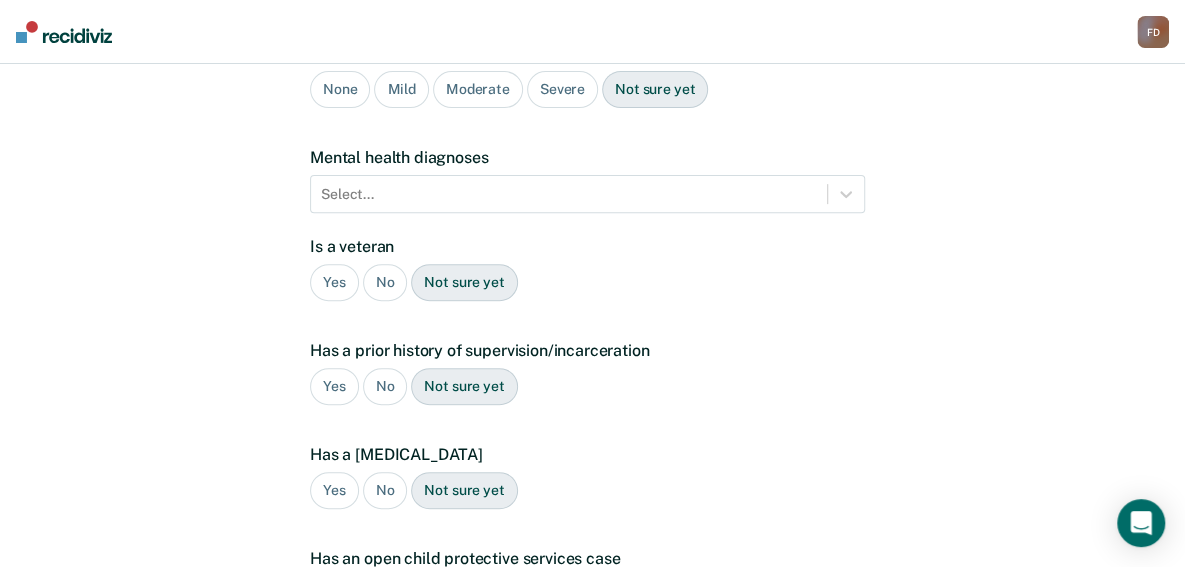 scroll, scrollTop: 515, scrollLeft: 0, axis: vertical 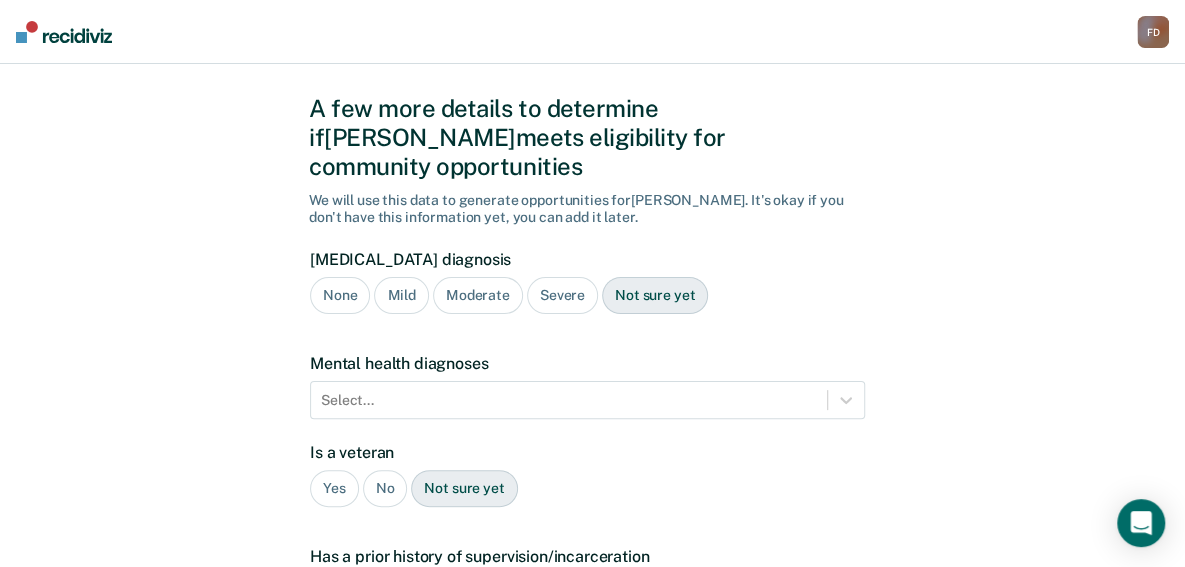 click on "Severe" at bounding box center (562, 295) 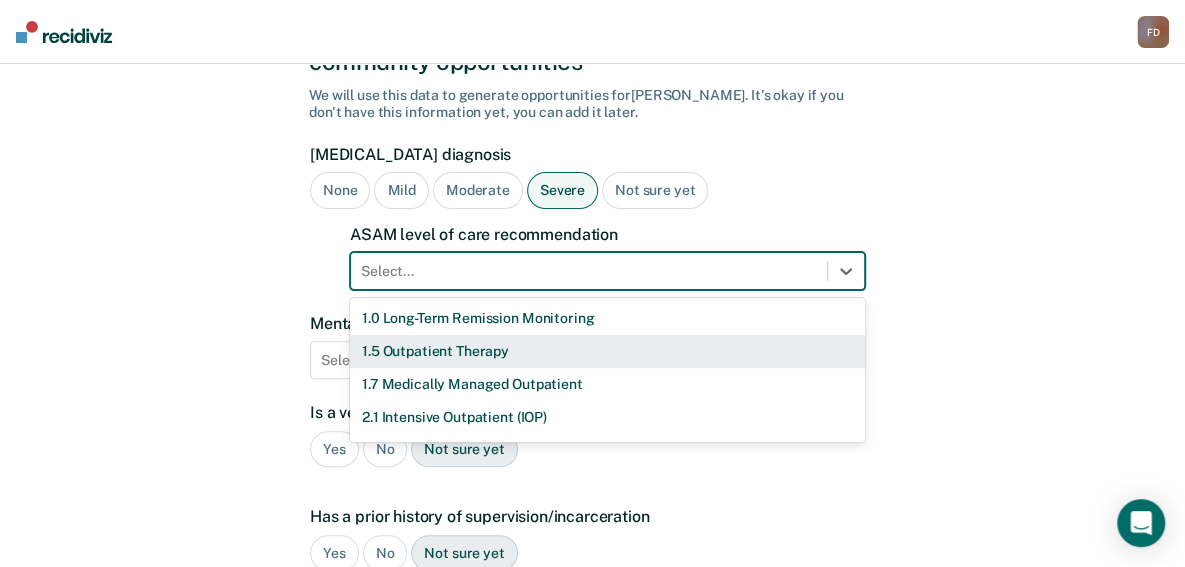 scroll, scrollTop: 156, scrollLeft: 0, axis: vertical 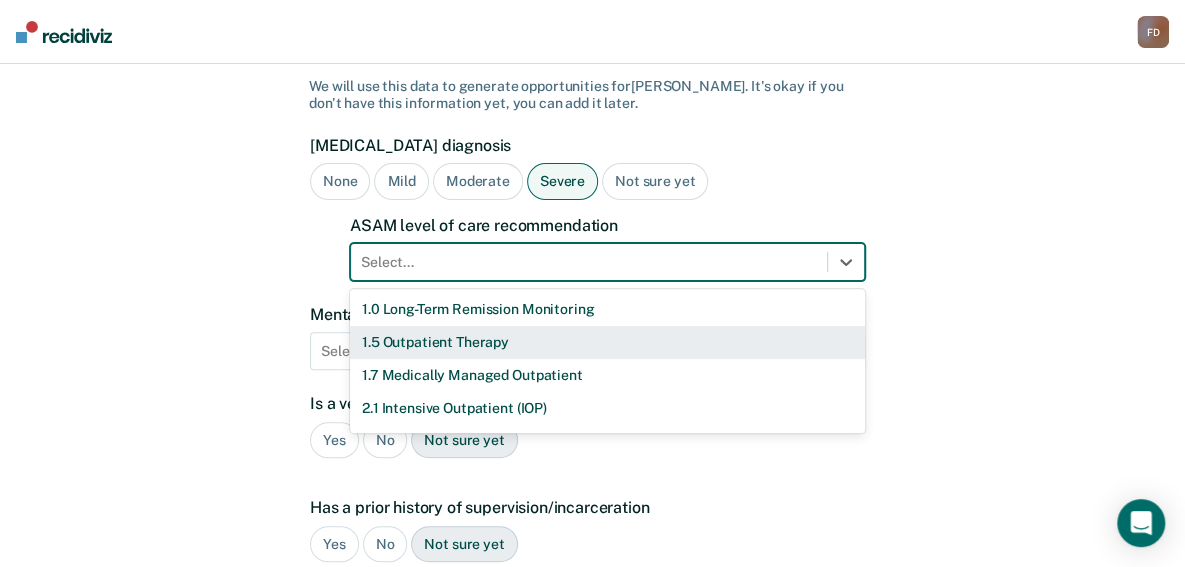 click on "11 results available. Use Up and Down to choose options, press Enter to select the currently focused option, press Escape to exit the menu, press Tab to select the option and exit the menu. Select... 1.0 Long-Term Remission Monitoring 1.5 Outpatient Therapy 1.7 Medically Managed Outpatient 2.1 Intensive Outpatient (IOP) 2.5 High-Intensity Outpatient (HIOP) 2.7 Medically Managed Intensive Outpatient 3.1 Clinically Managed Low-Intensity Residential 3.5 Clinically Managed High-Intensity Residential 3.7 Medically Managed Residential 4.0 Medically Managed Inpatient None" at bounding box center (607, 262) 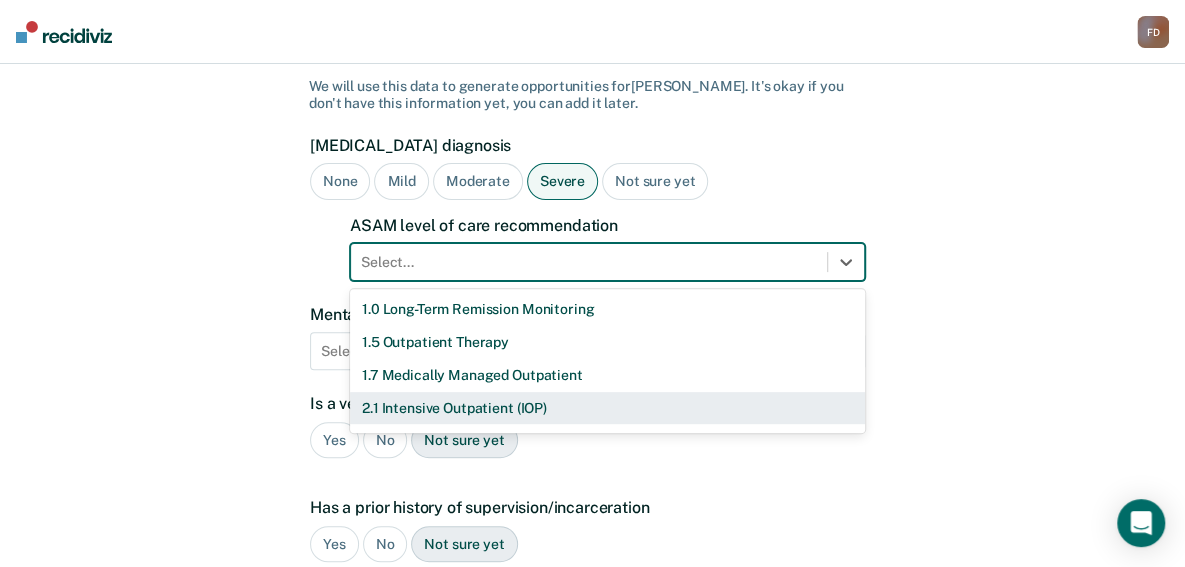 click on "2.1 Intensive Outpatient (IOP)" at bounding box center (607, 408) 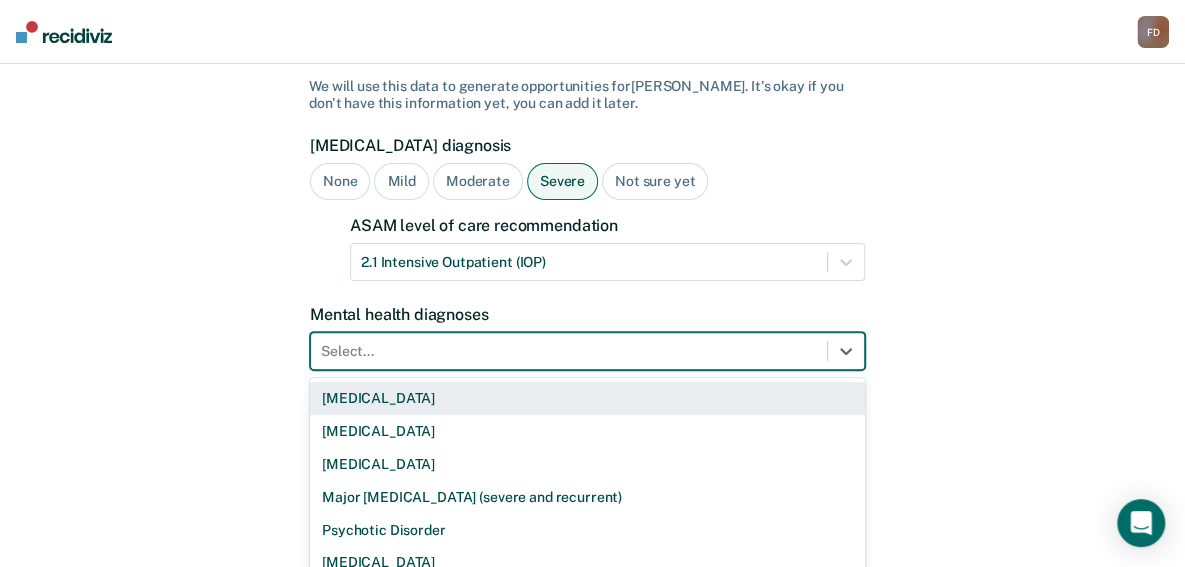 scroll, scrollTop: 246, scrollLeft: 0, axis: vertical 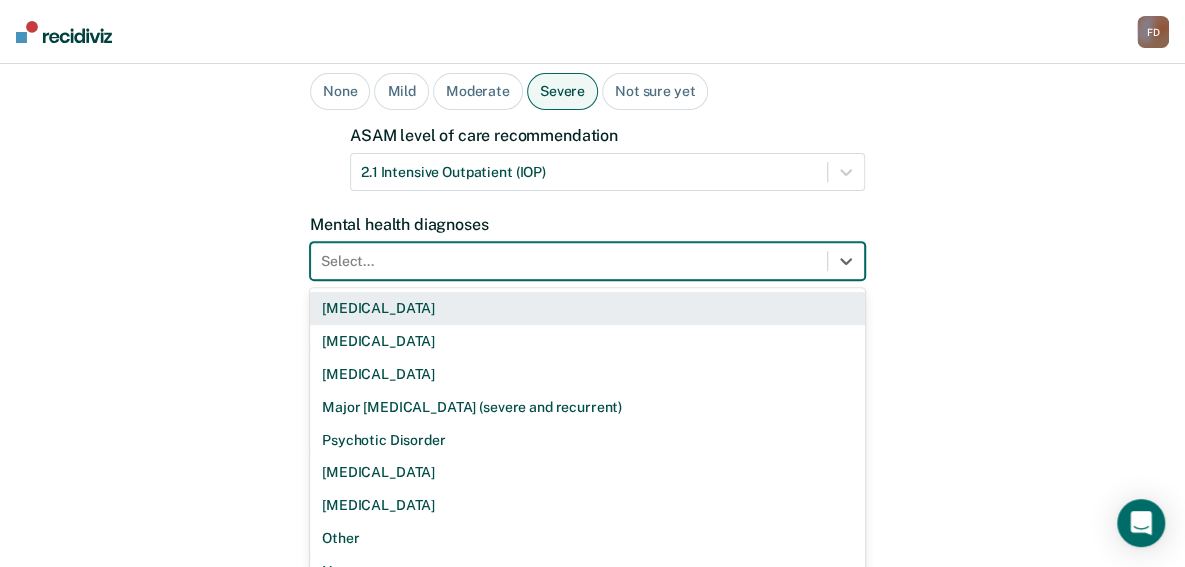 click on "9 results available. Use Up and Down to choose options, press Enter to select the currently focused option, press Escape to exit the menu, press Tab to select the option and exit the menu. Select... [MEDICAL_DATA] [MEDICAL_DATA] [MEDICAL_DATA] Major [MEDICAL_DATA] (severe and recurrent) Psychotic Disorder [MEDICAL_DATA] [MEDICAL_DATA] Other None" at bounding box center (587, 261) 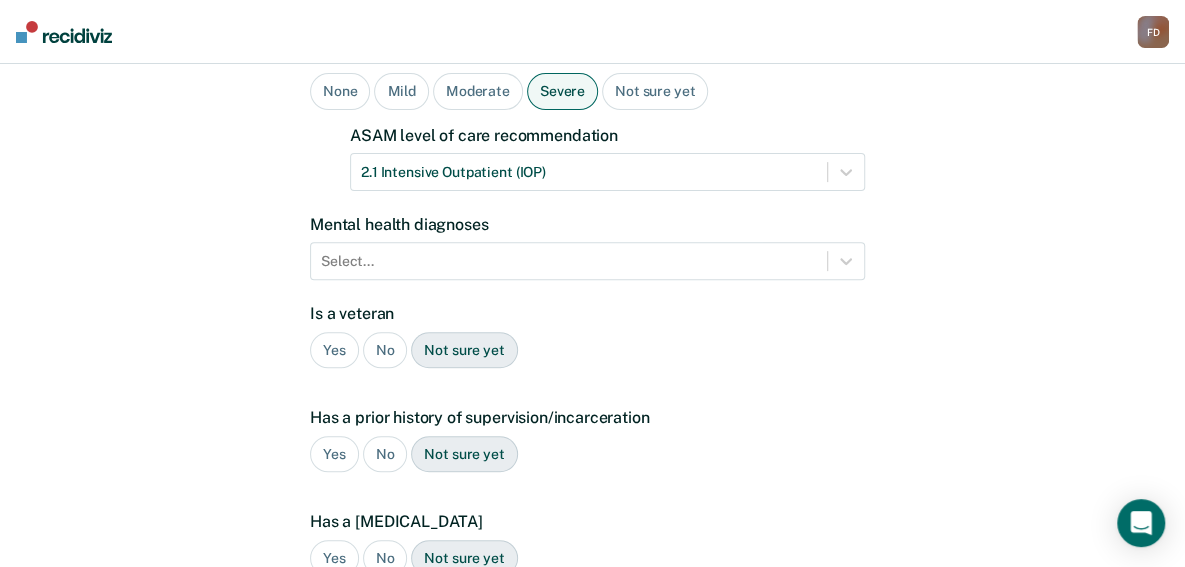 click on "[MEDICAL_DATA] diagnosis  None Mild Moderate Severe Not sure yet ASAM level of care recommendation  2.1 Intensive Outpatient (IOP) Mental health diagnoses  Select... Is a veteran  Yes No Not sure yet Has a prior history of supervision/incarceration   Yes No Not sure yet Has a [MEDICAL_DATA]  Yes No Not sure yet Has an open child protective services case   Yes No Not sure yet Plea  Guilty Not Guilty [PERSON_NAME] Plea Not sure yet" at bounding box center (587, 435) 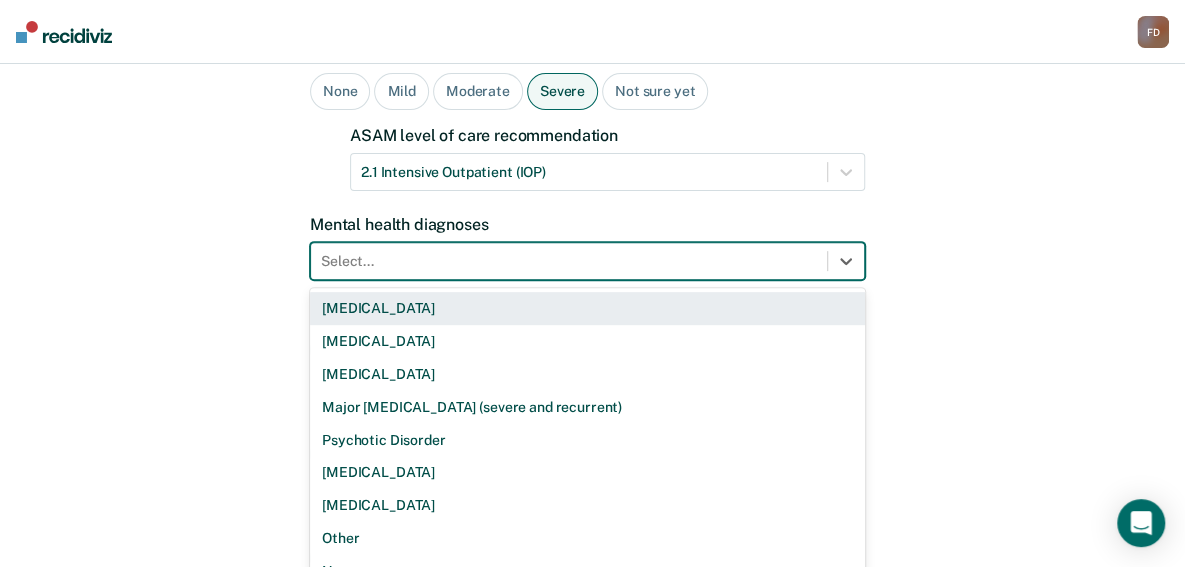 click at bounding box center (569, 261) 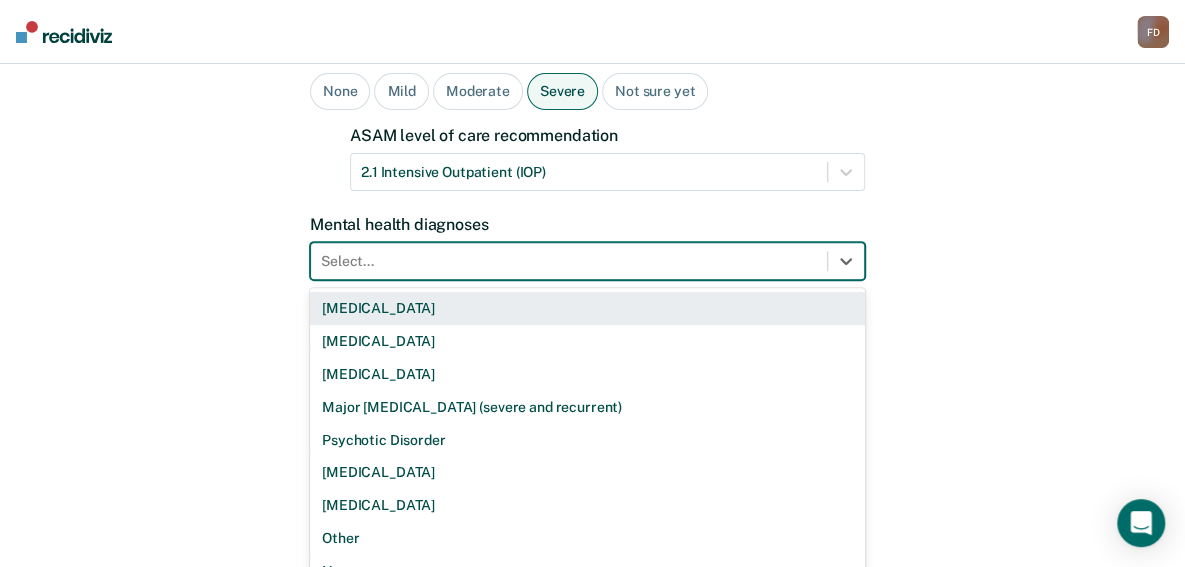 click on "[MEDICAL_DATA]" at bounding box center [587, 308] 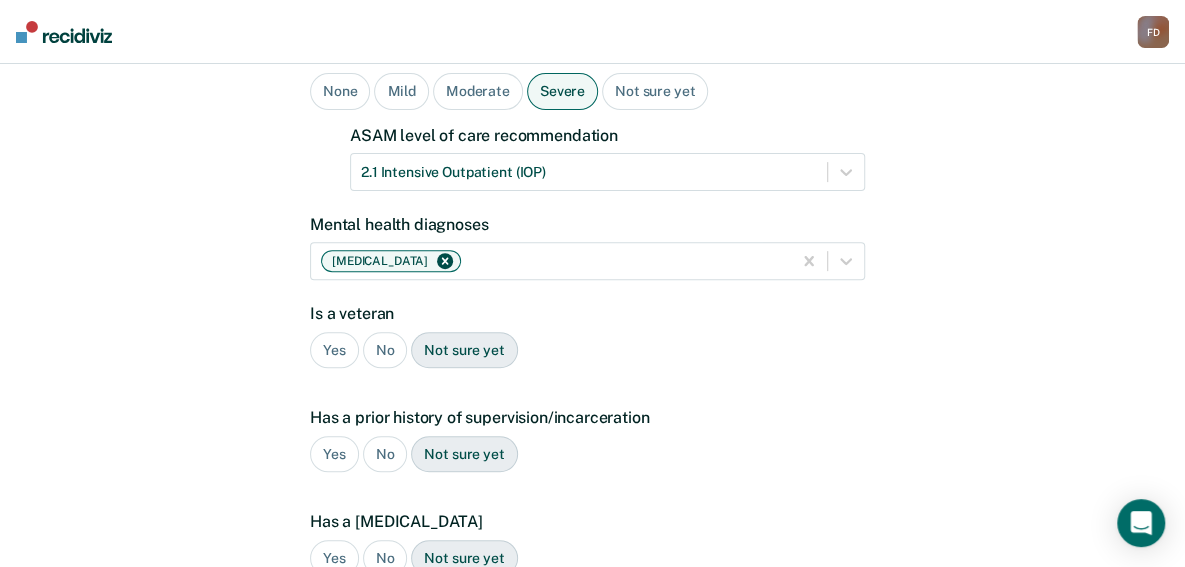click on "Yes" at bounding box center (334, 350) 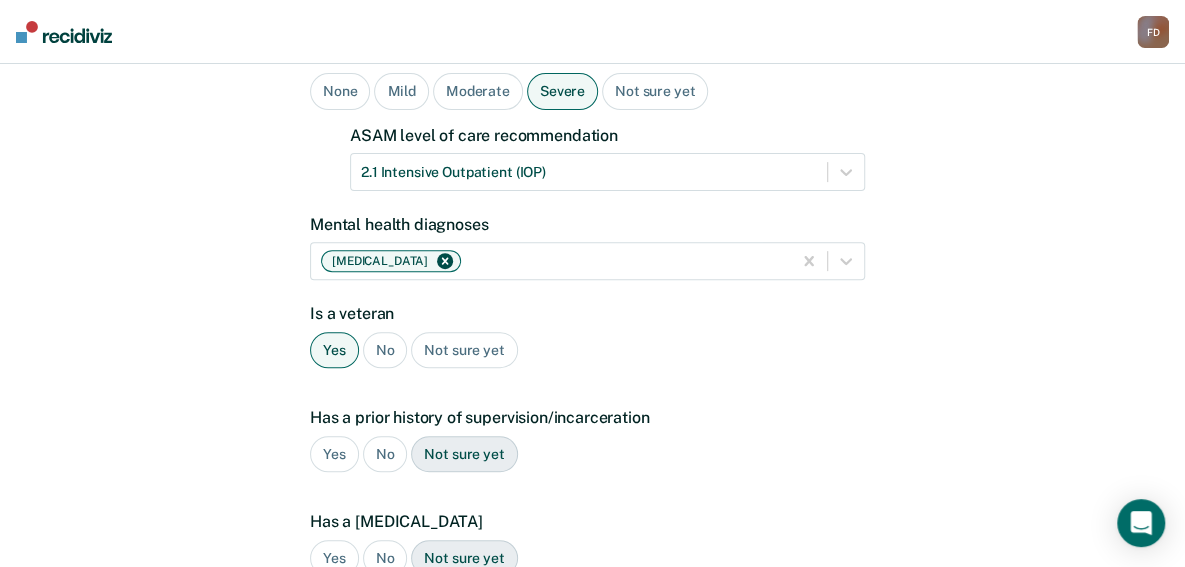 click on "Yes" at bounding box center [334, 454] 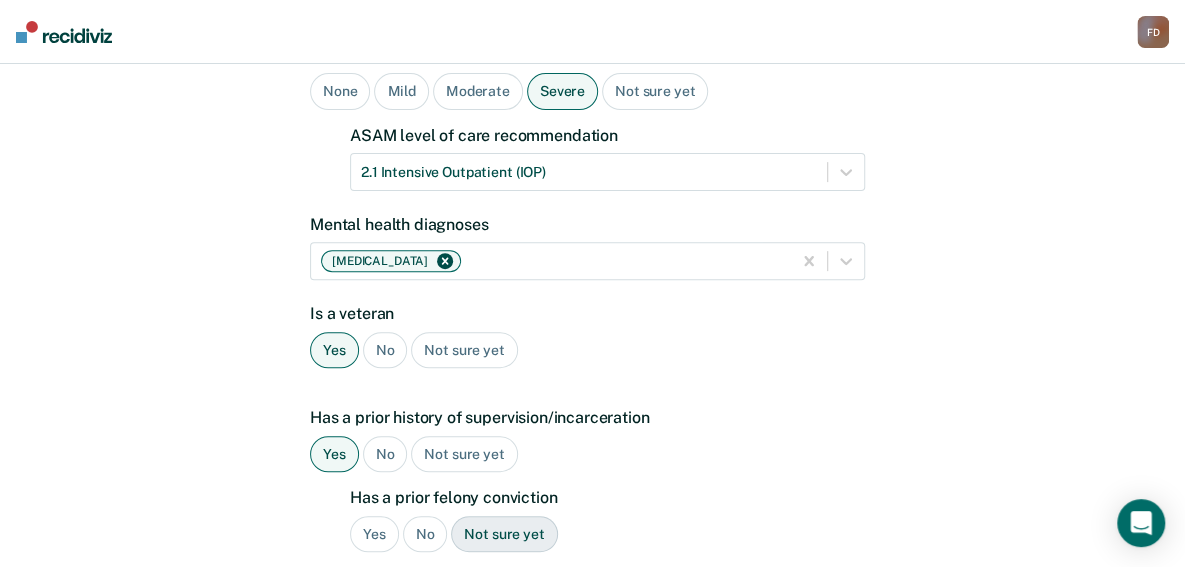 click on "Yes" at bounding box center [374, 534] 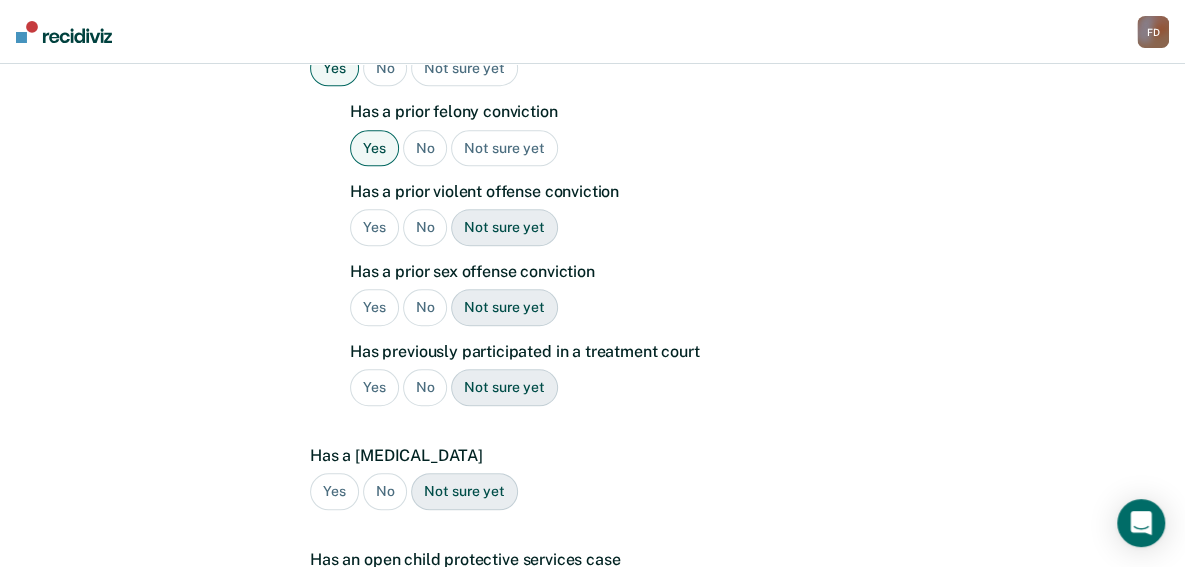 scroll, scrollTop: 658, scrollLeft: 0, axis: vertical 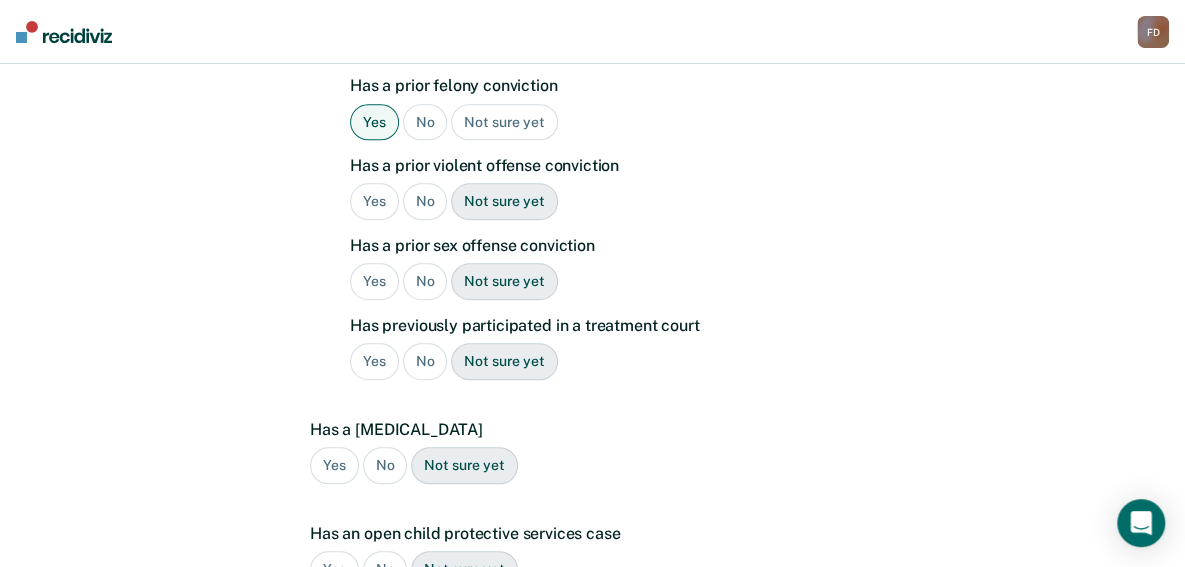 click on "Yes" at bounding box center [374, 201] 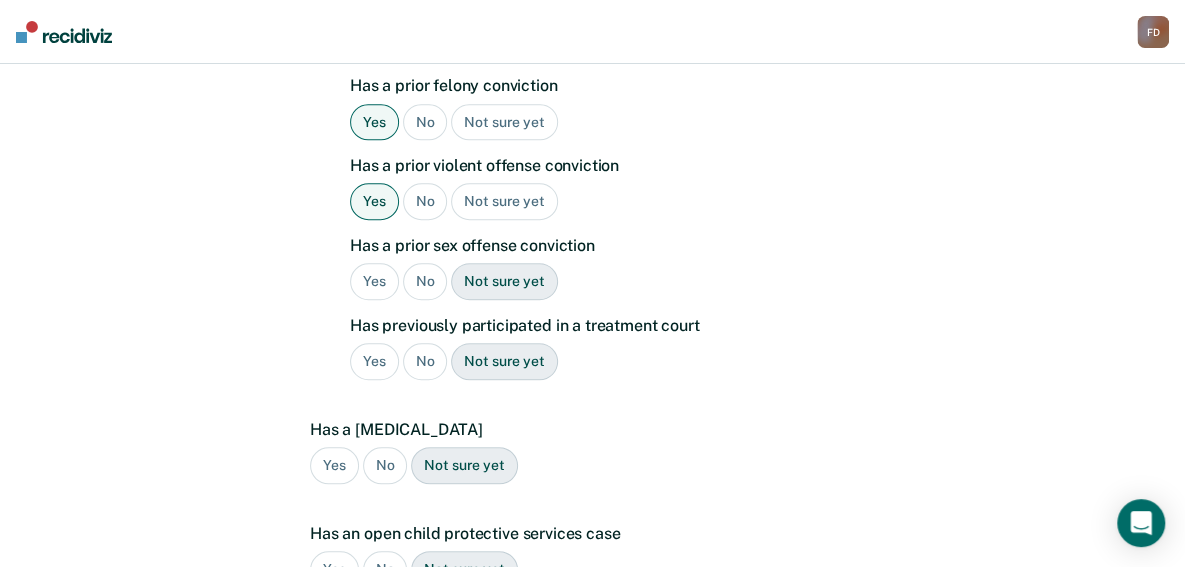 click on "No" at bounding box center (425, 281) 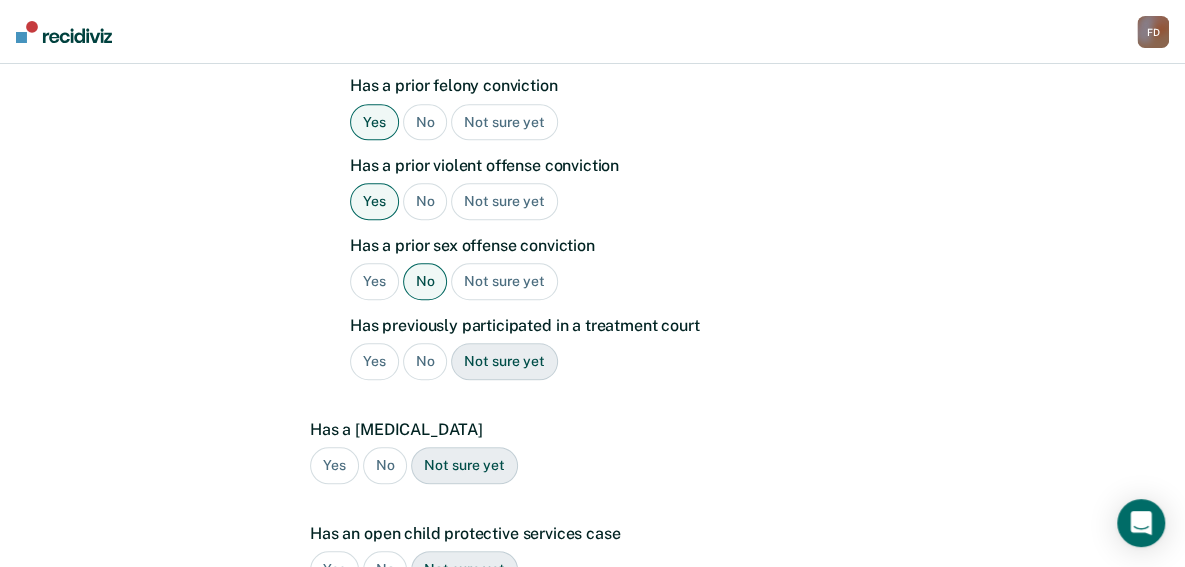 click on "No" at bounding box center (425, 361) 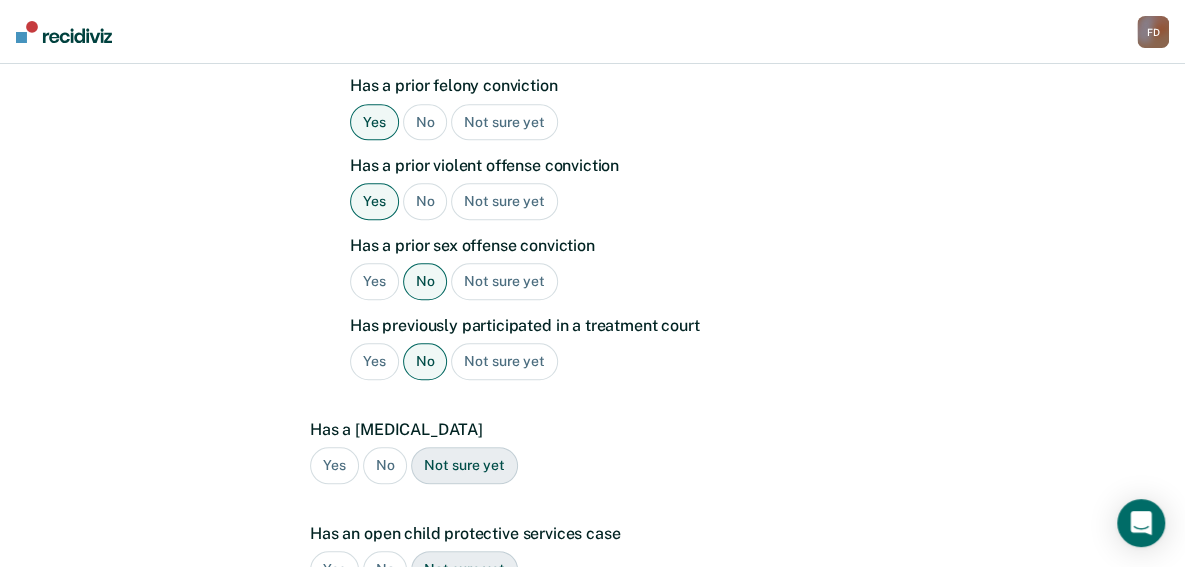 click on "No" at bounding box center (385, 465) 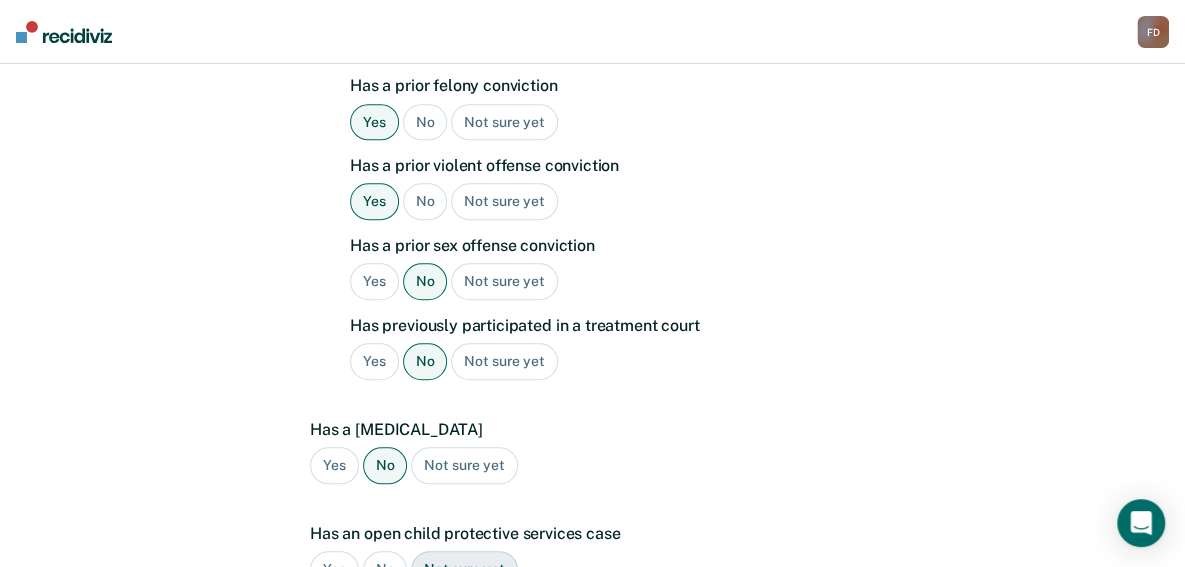 click on "No" at bounding box center [385, 569] 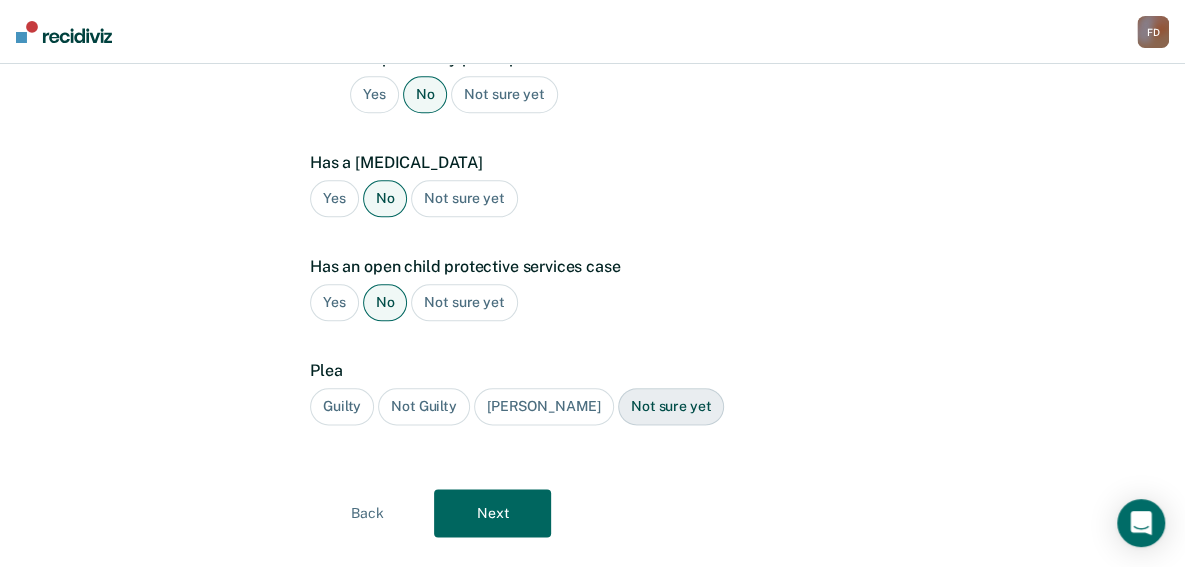 scroll, scrollTop: 931, scrollLeft: 0, axis: vertical 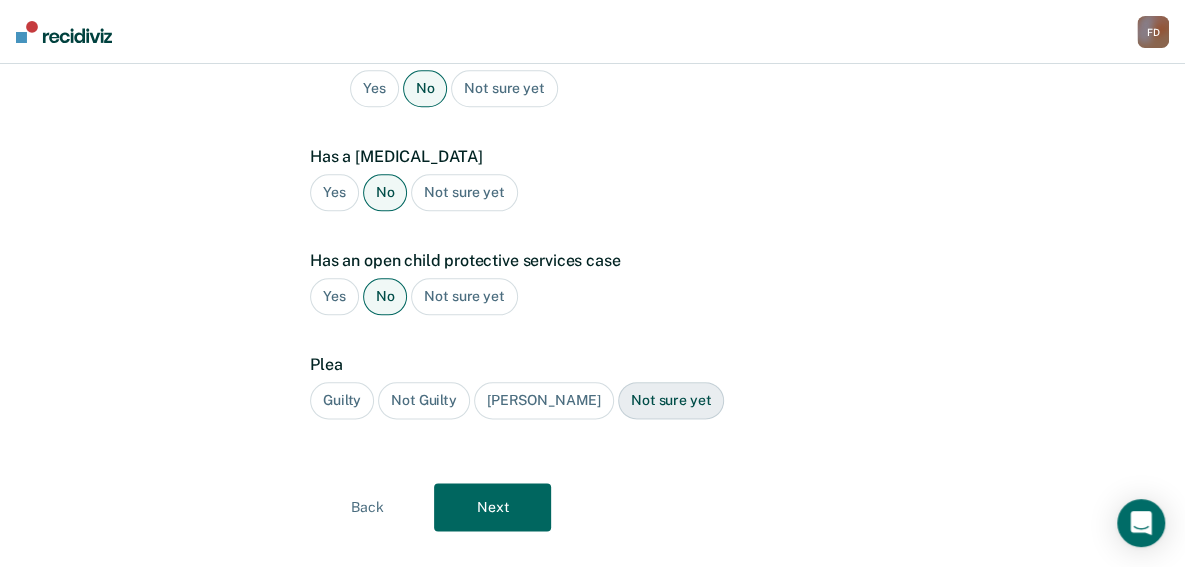 click on "Guilty" at bounding box center [342, 400] 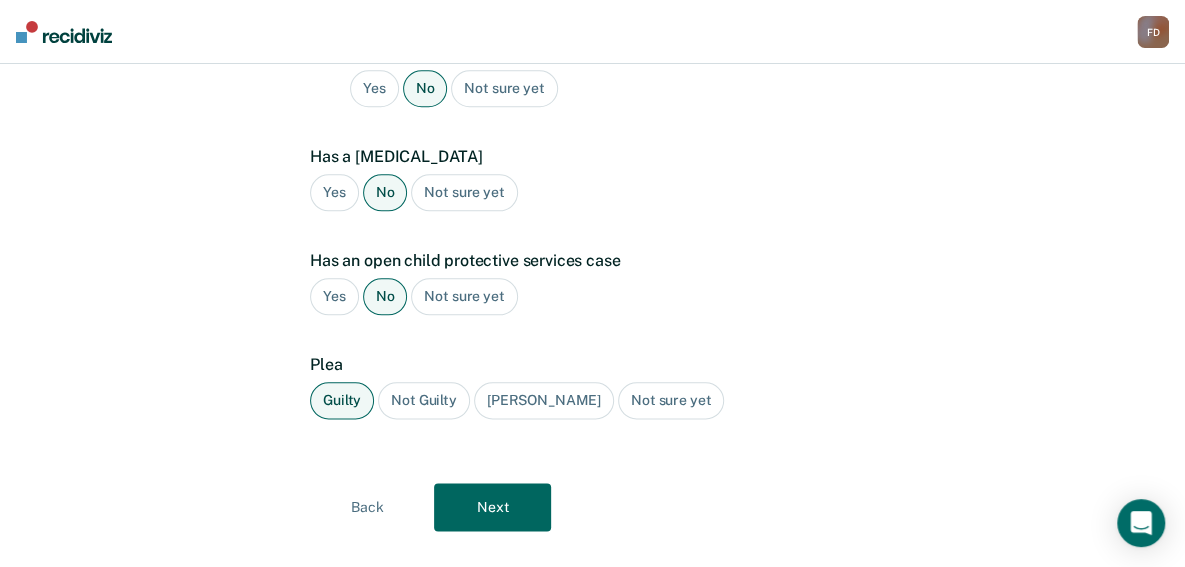 click on "Next" at bounding box center (492, 507) 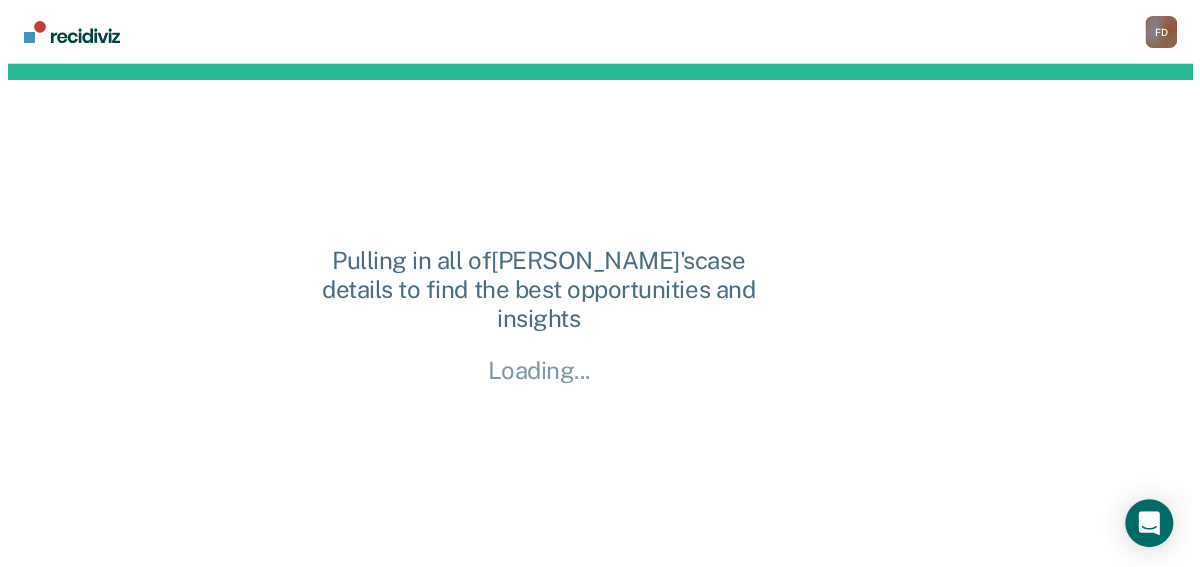 scroll, scrollTop: 0, scrollLeft: 0, axis: both 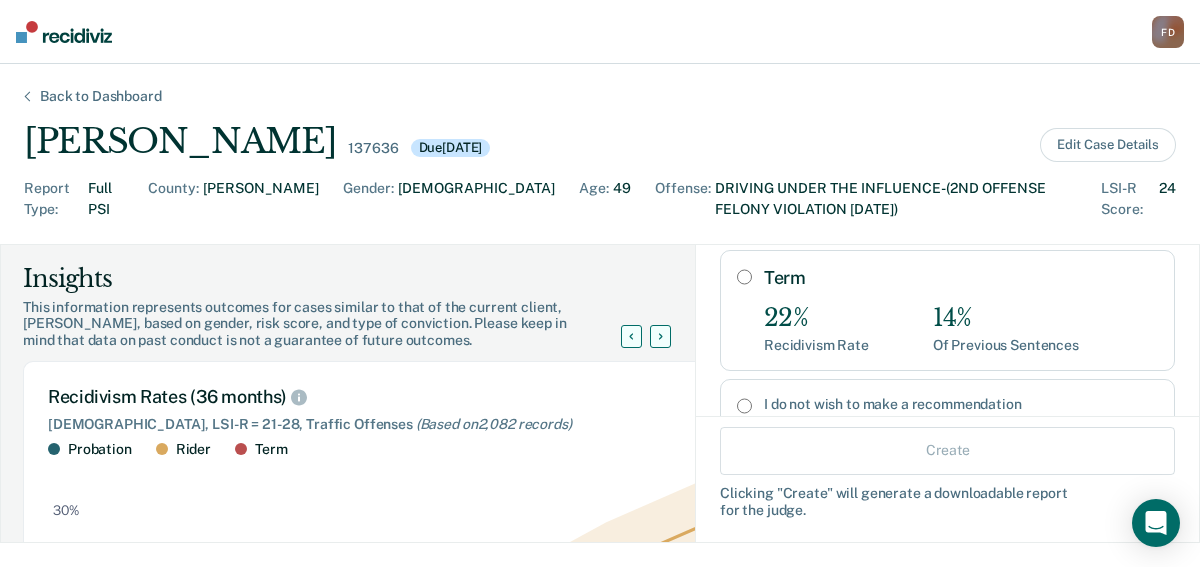 click on "Term" at bounding box center [744, 277] 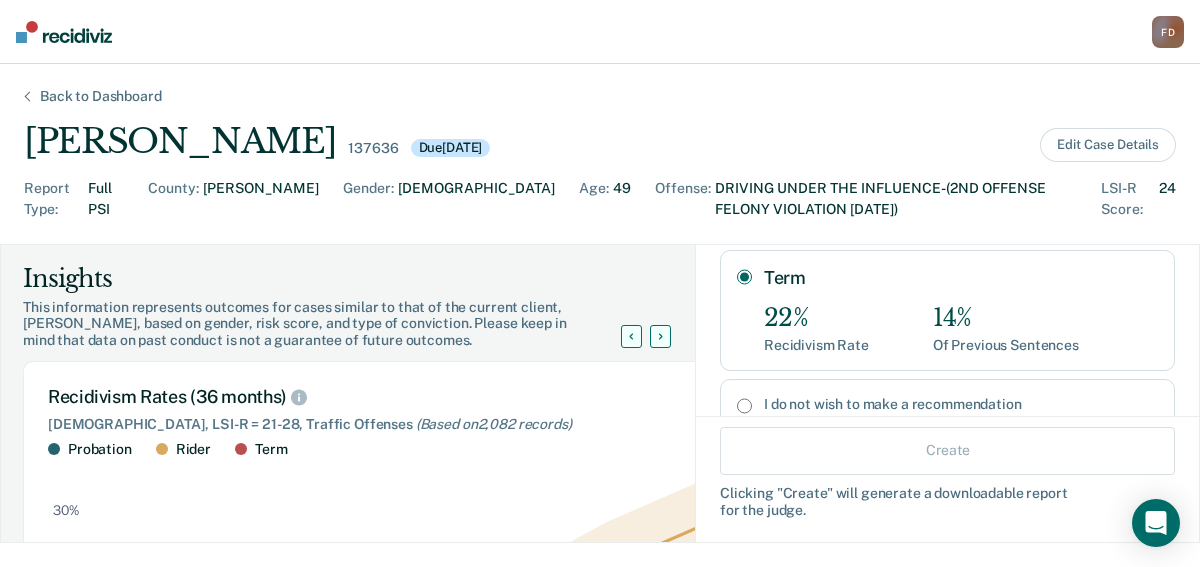 radio on "true" 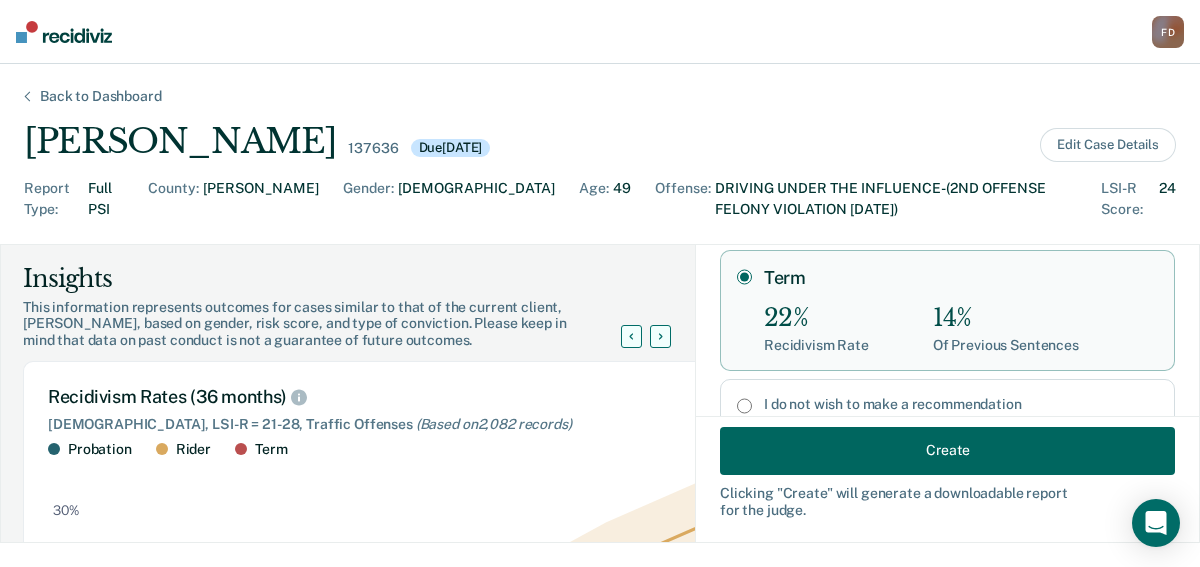 click on "Create" at bounding box center (947, 450) 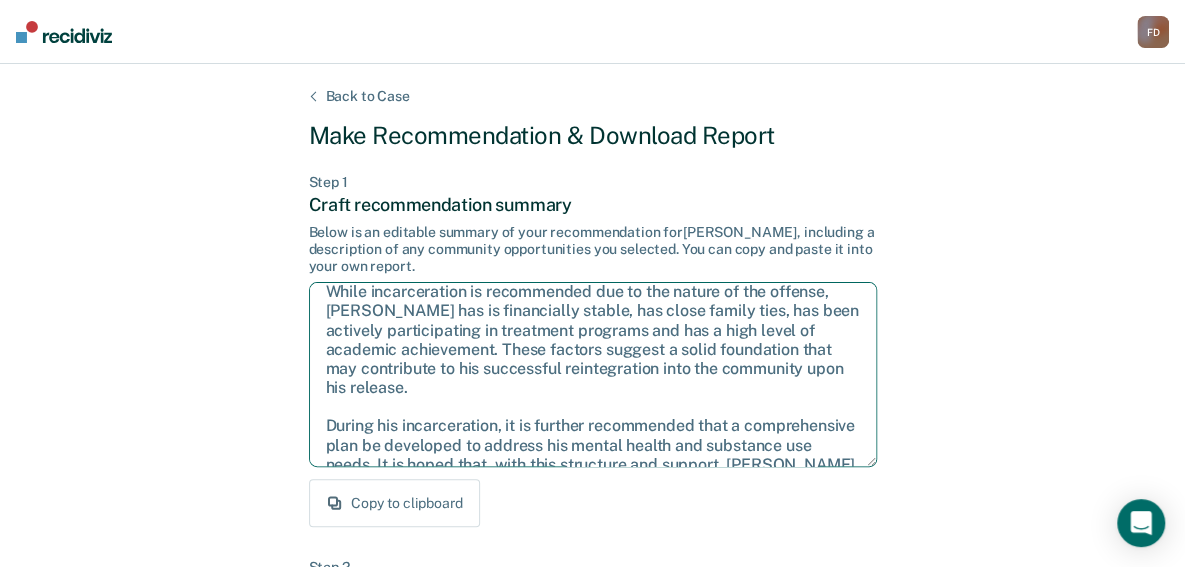 scroll, scrollTop: 147, scrollLeft: 0, axis: vertical 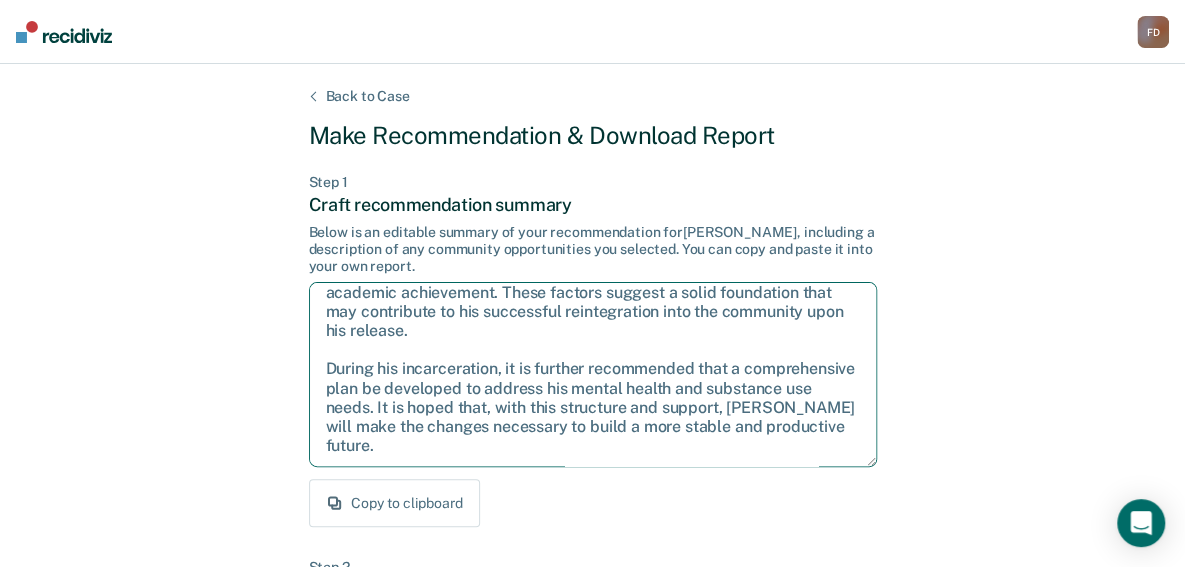 drag, startPoint x: 321, startPoint y: 301, endPoint x: 814, endPoint y: 490, distance: 527.98676 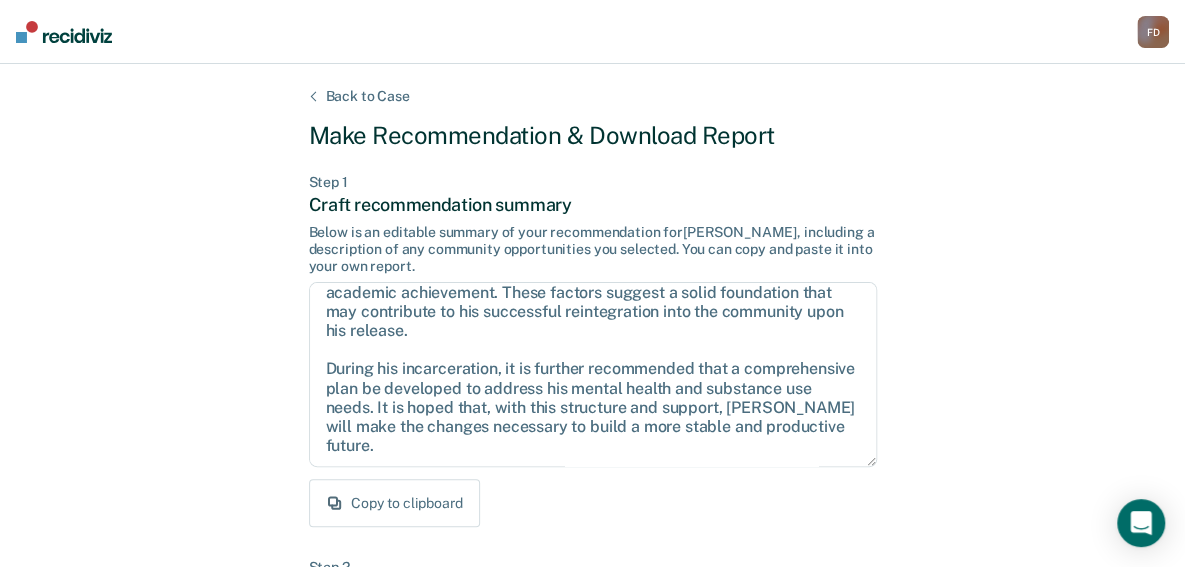 click on "Craft recommendation summary" at bounding box center (593, 205) 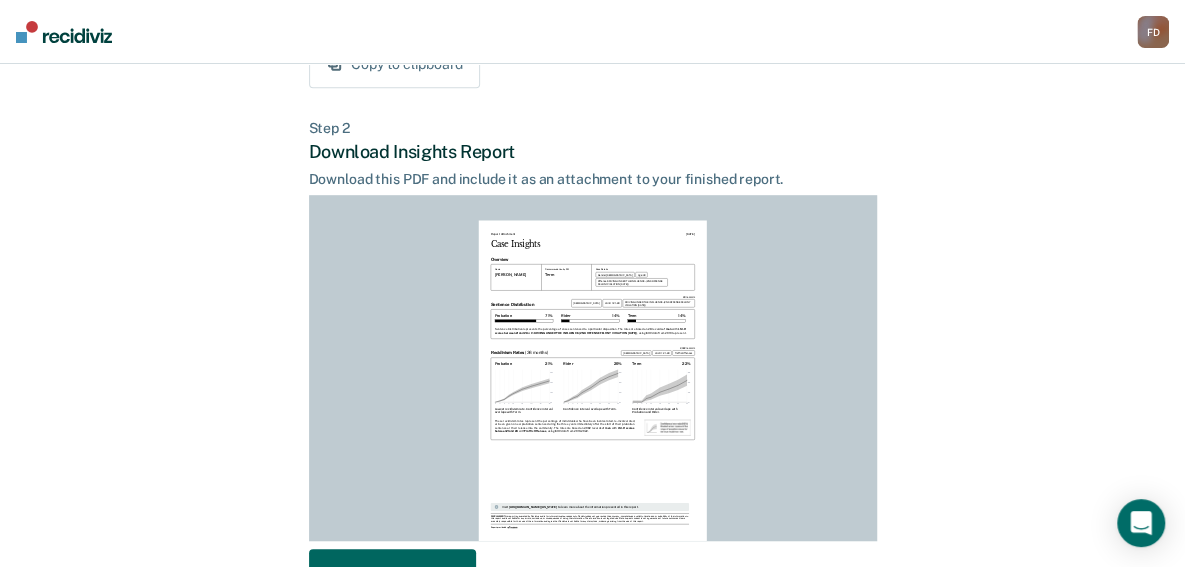scroll, scrollTop: 572, scrollLeft: 0, axis: vertical 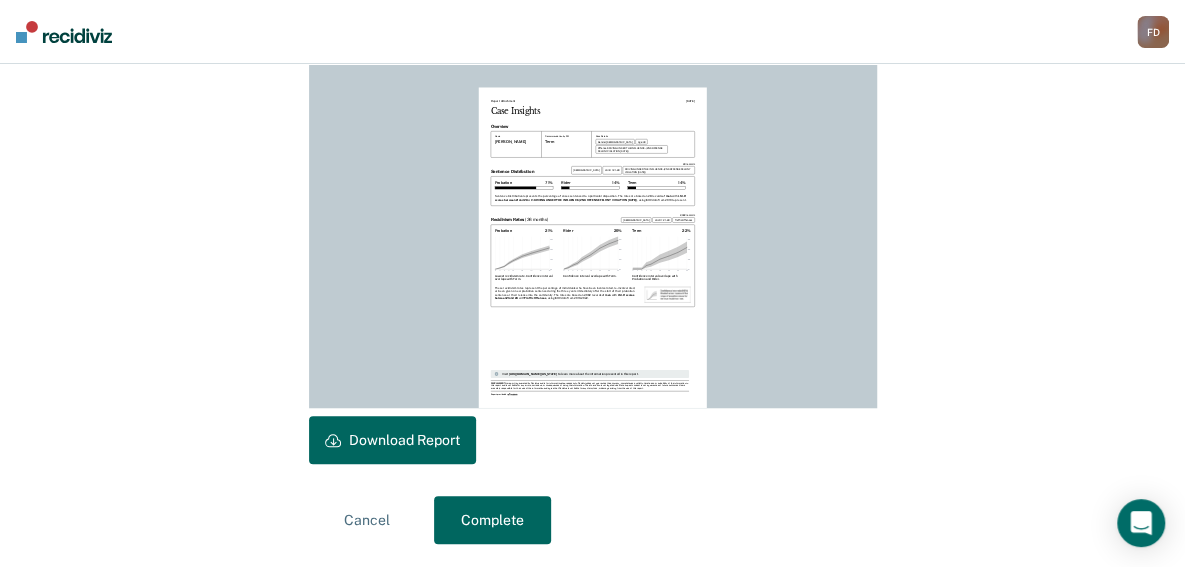 click on "Download Report" at bounding box center (392, 440) 